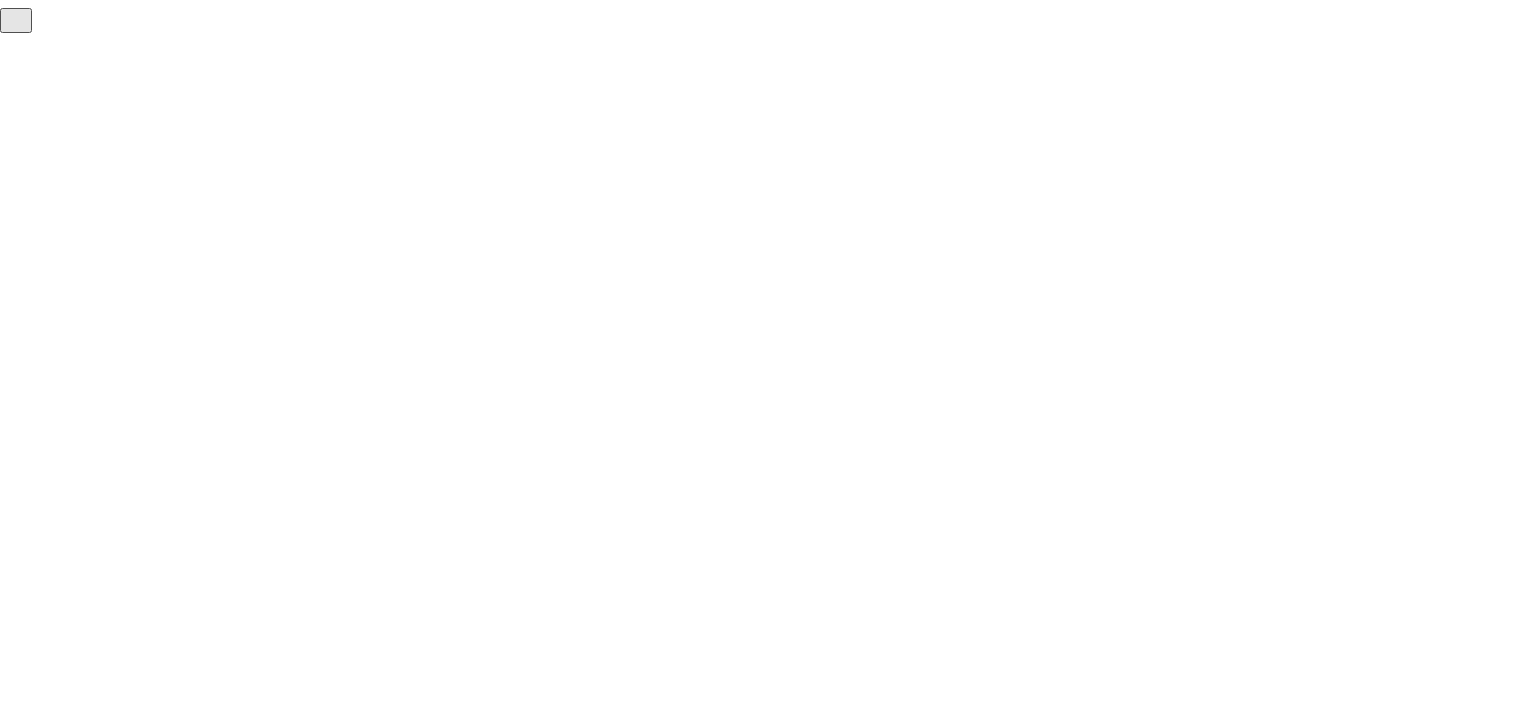 scroll, scrollTop: 0, scrollLeft: 0, axis: both 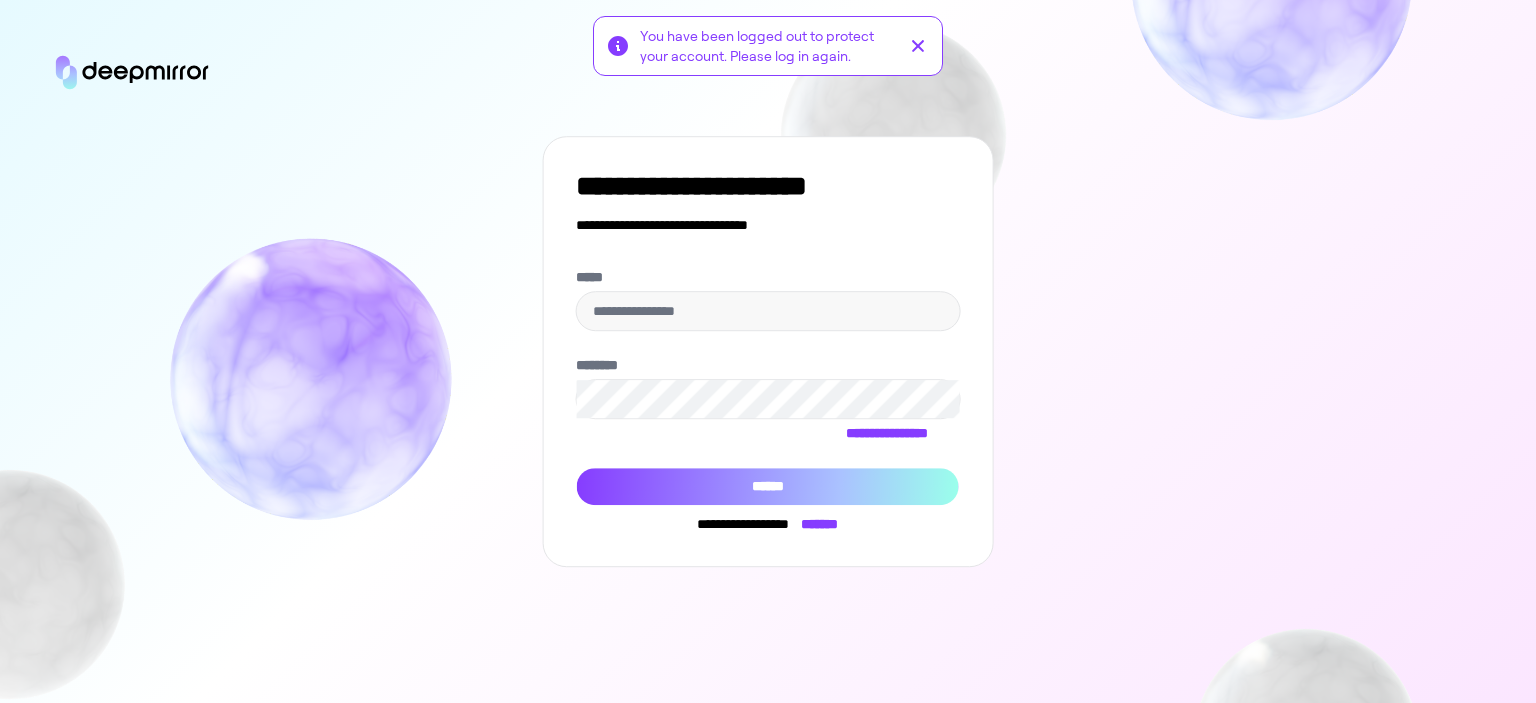 type on "**********" 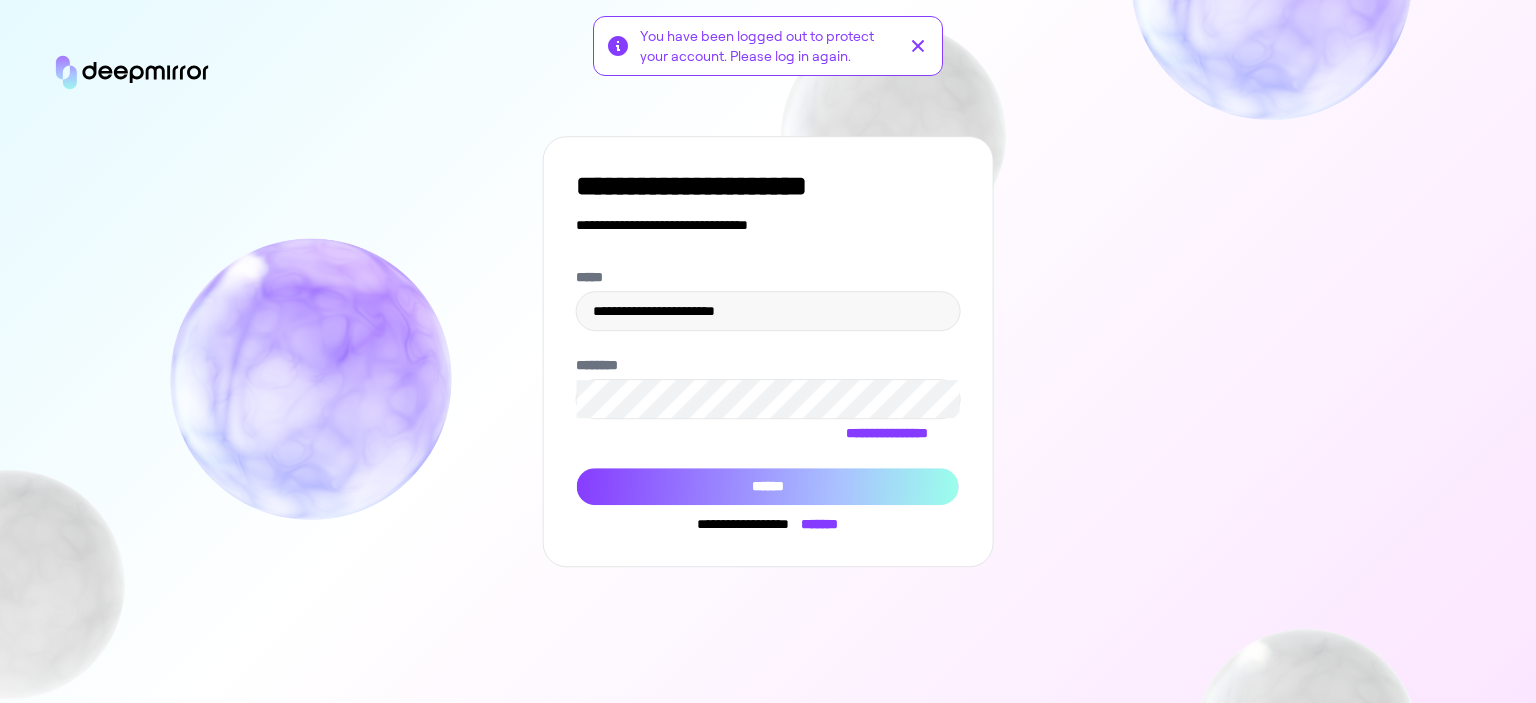 click on "******" at bounding box center (768, 487) 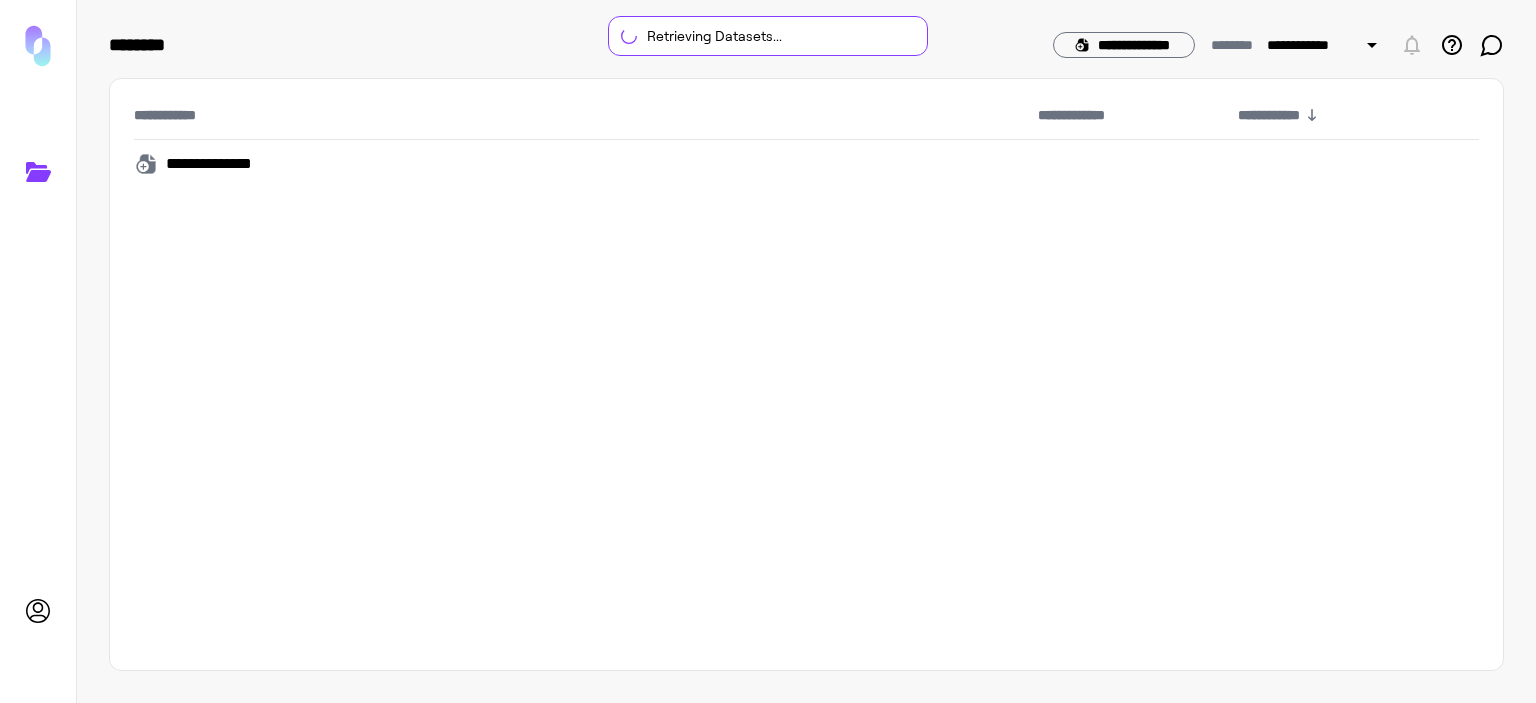 click on "**********" at bounding box center (806, 375) 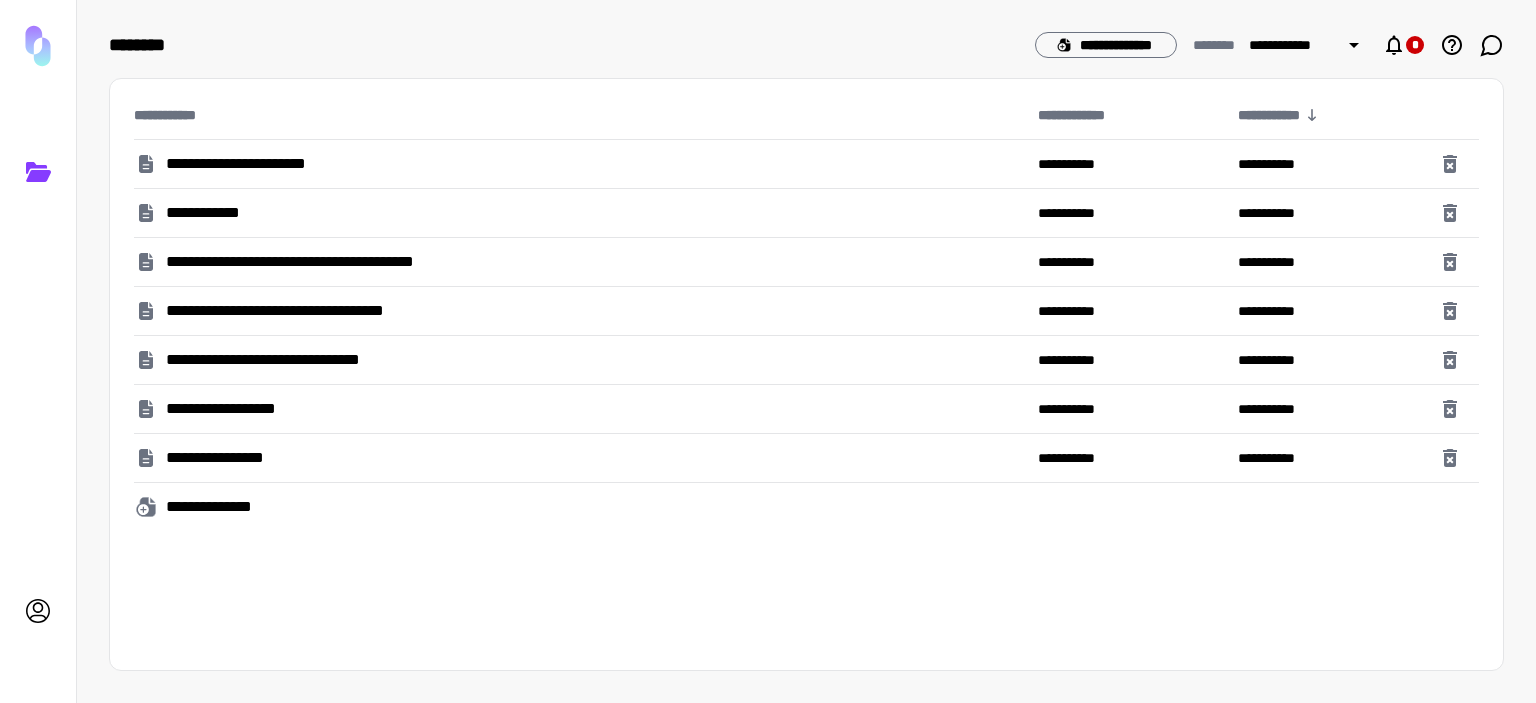 click on "**********" at bounding box center [264, 164] 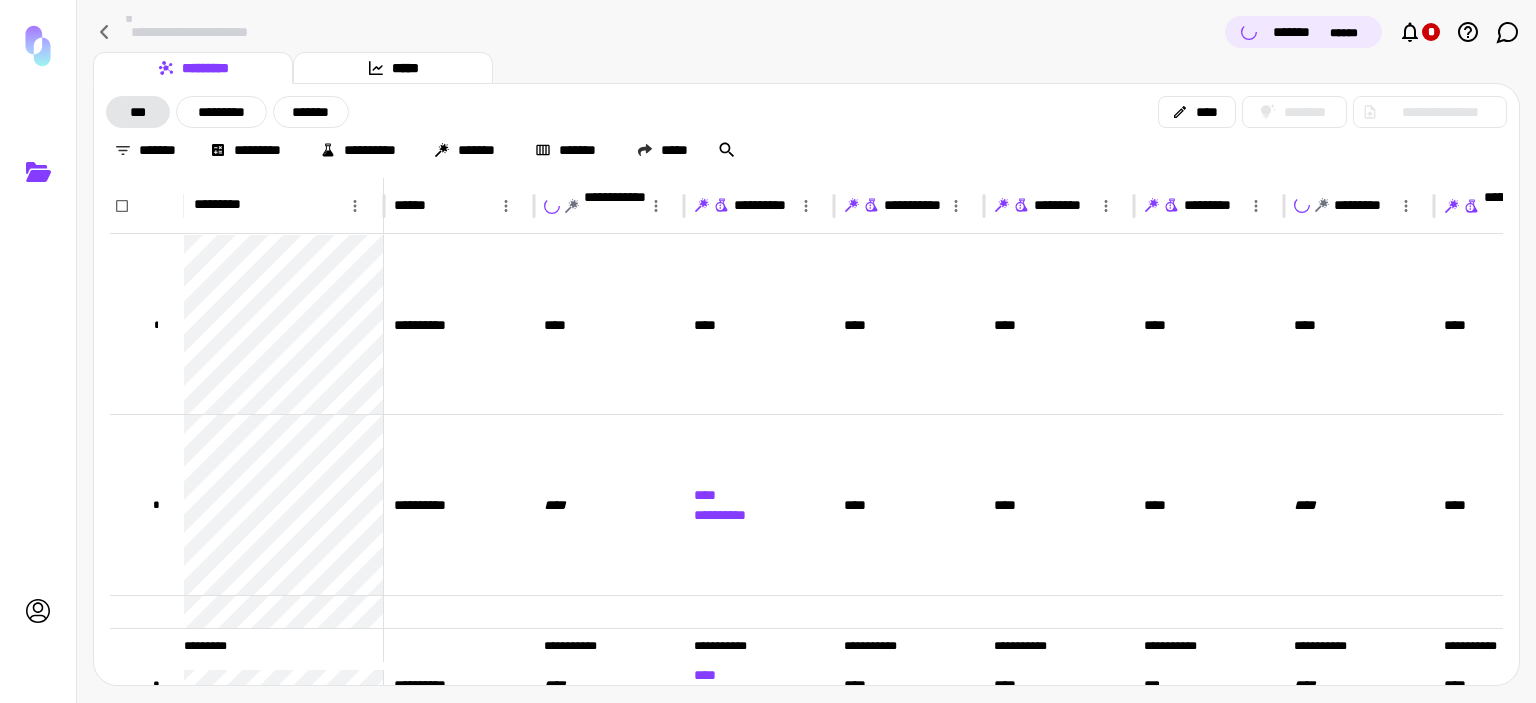 scroll, scrollTop: 0, scrollLeft: 80, axis: horizontal 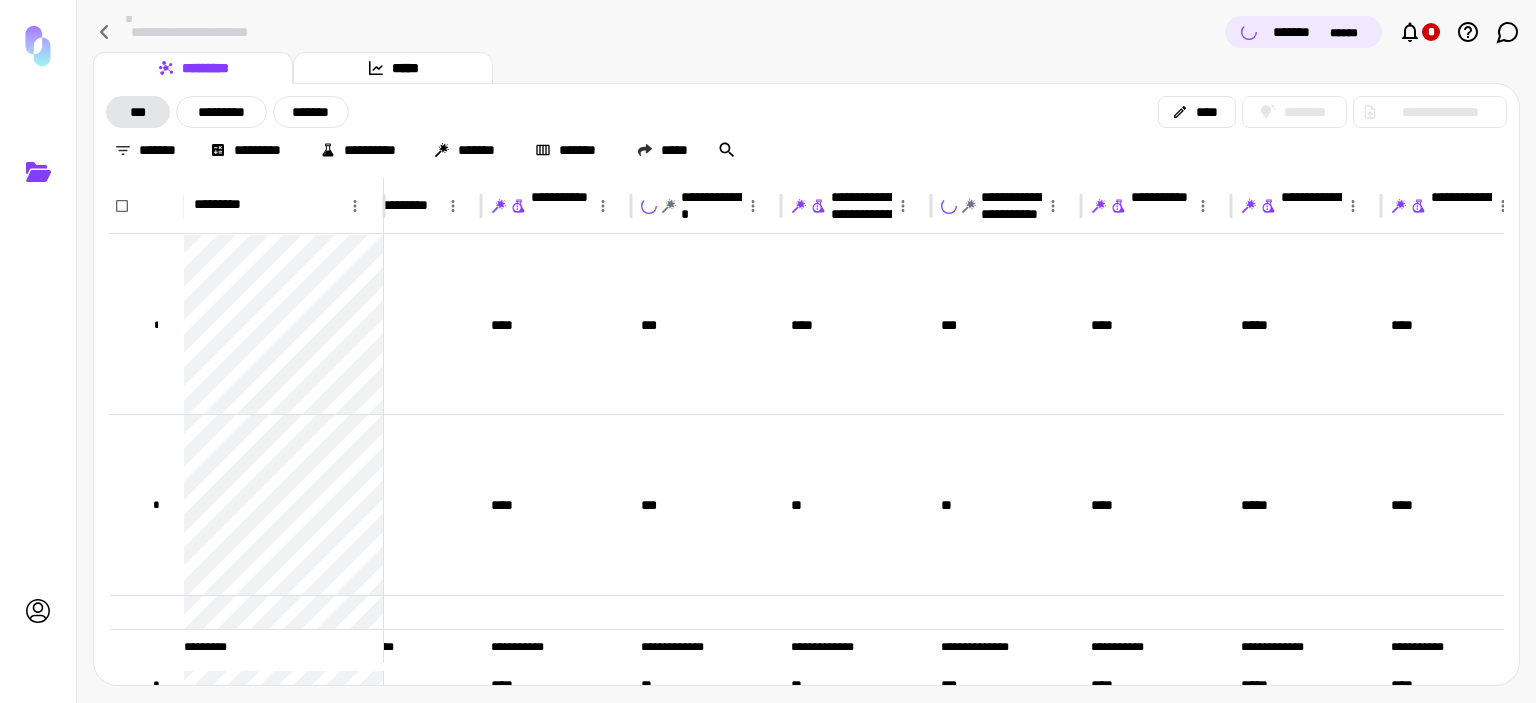 click on "******" at bounding box center [1348, 33] 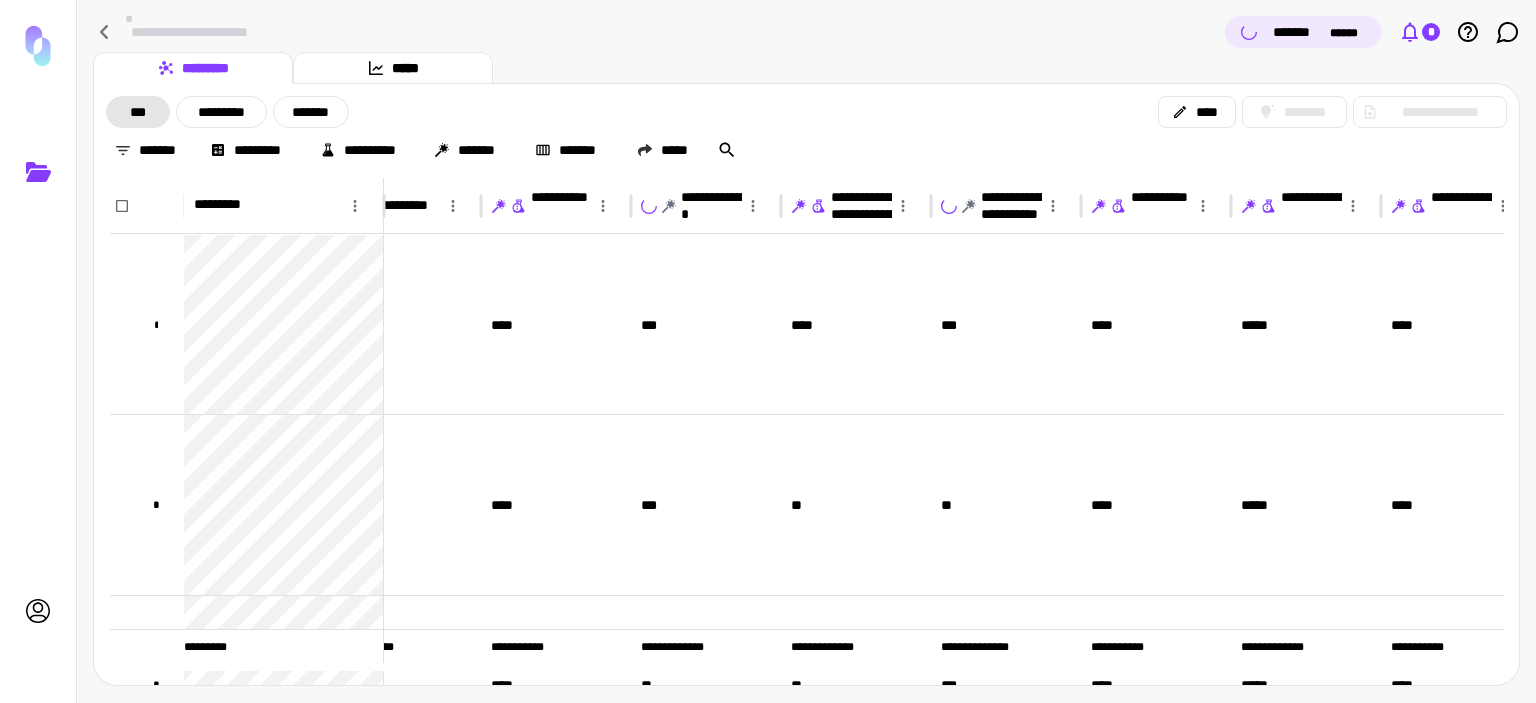 click 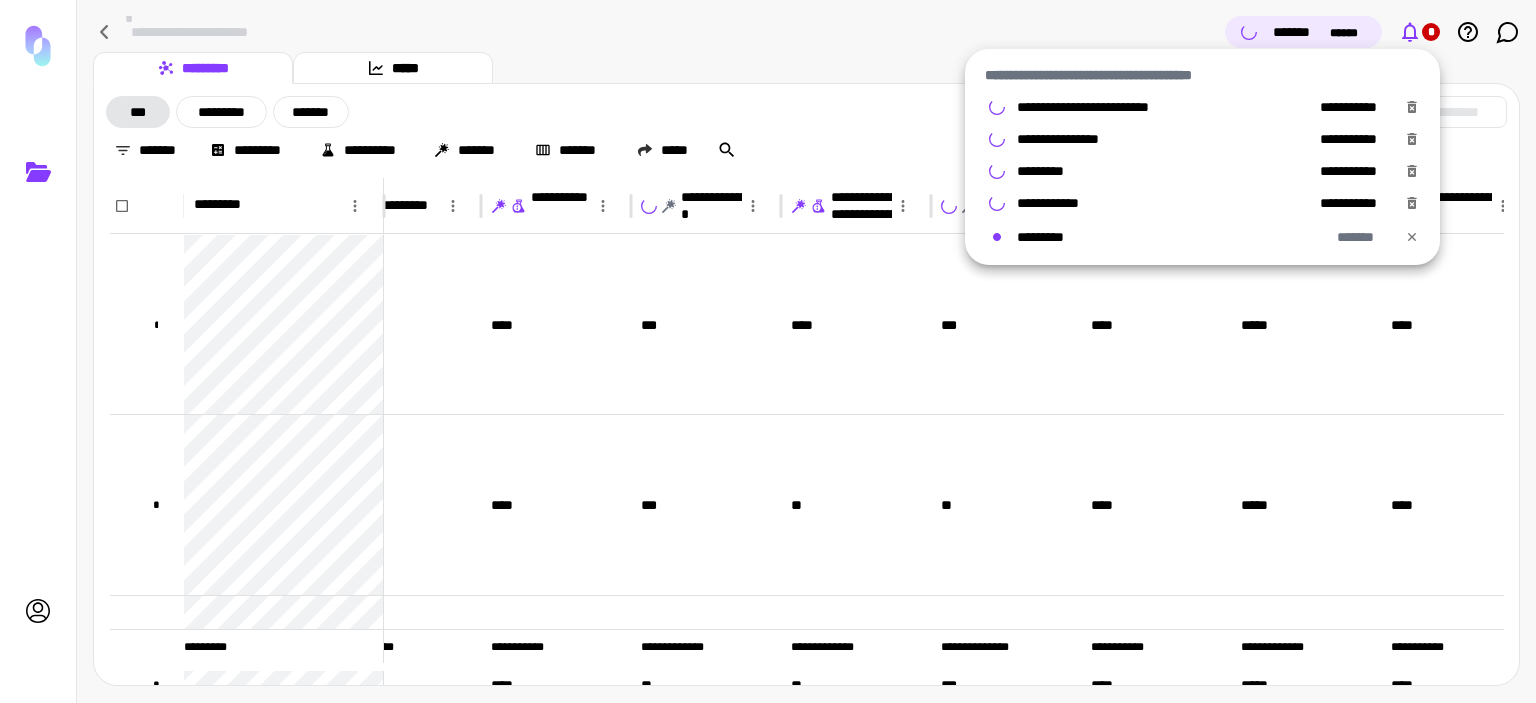 click at bounding box center (768, 351) 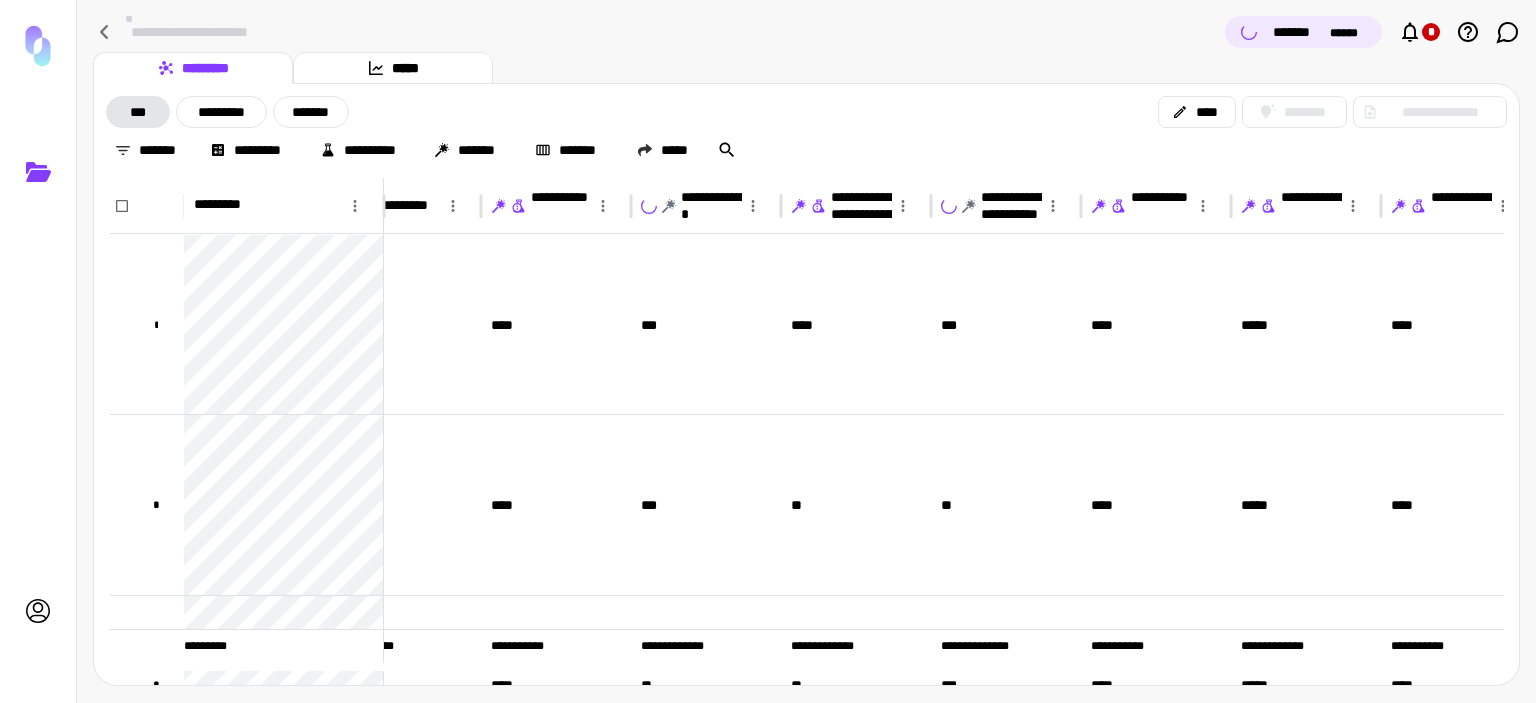 scroll, scrollTop: 0, scrollLeft: 646, axis: horizontal 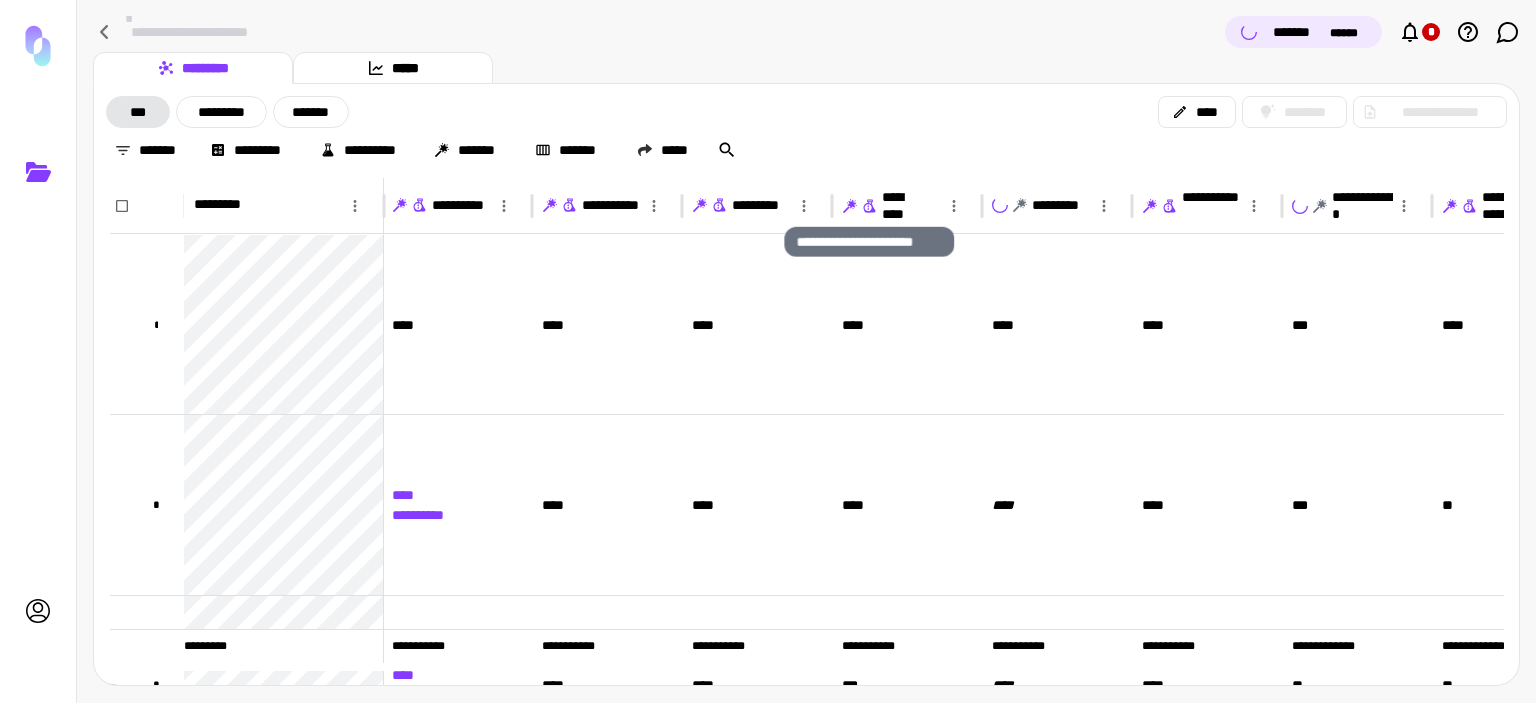 click 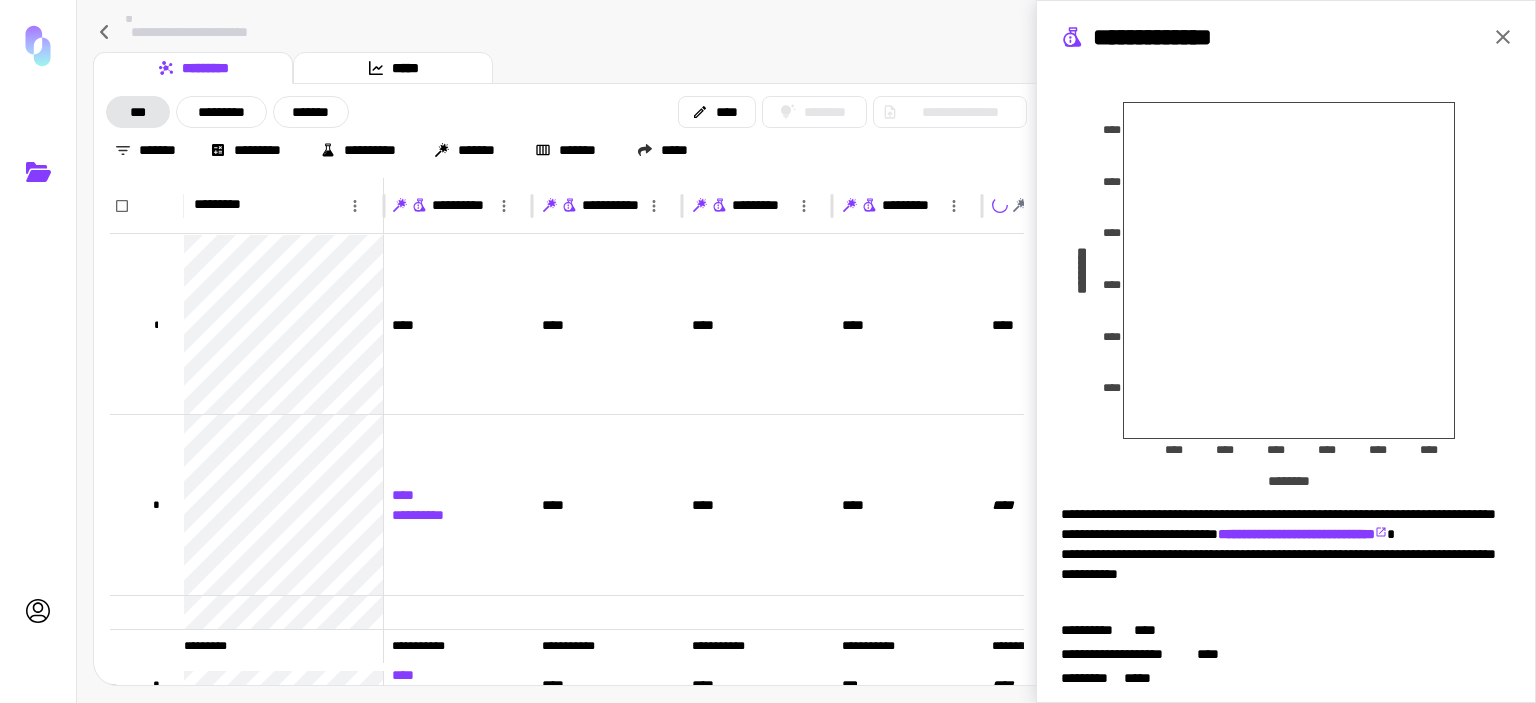 scroll, scrollTop: 355, scrollLeft: 0, axis: vertical 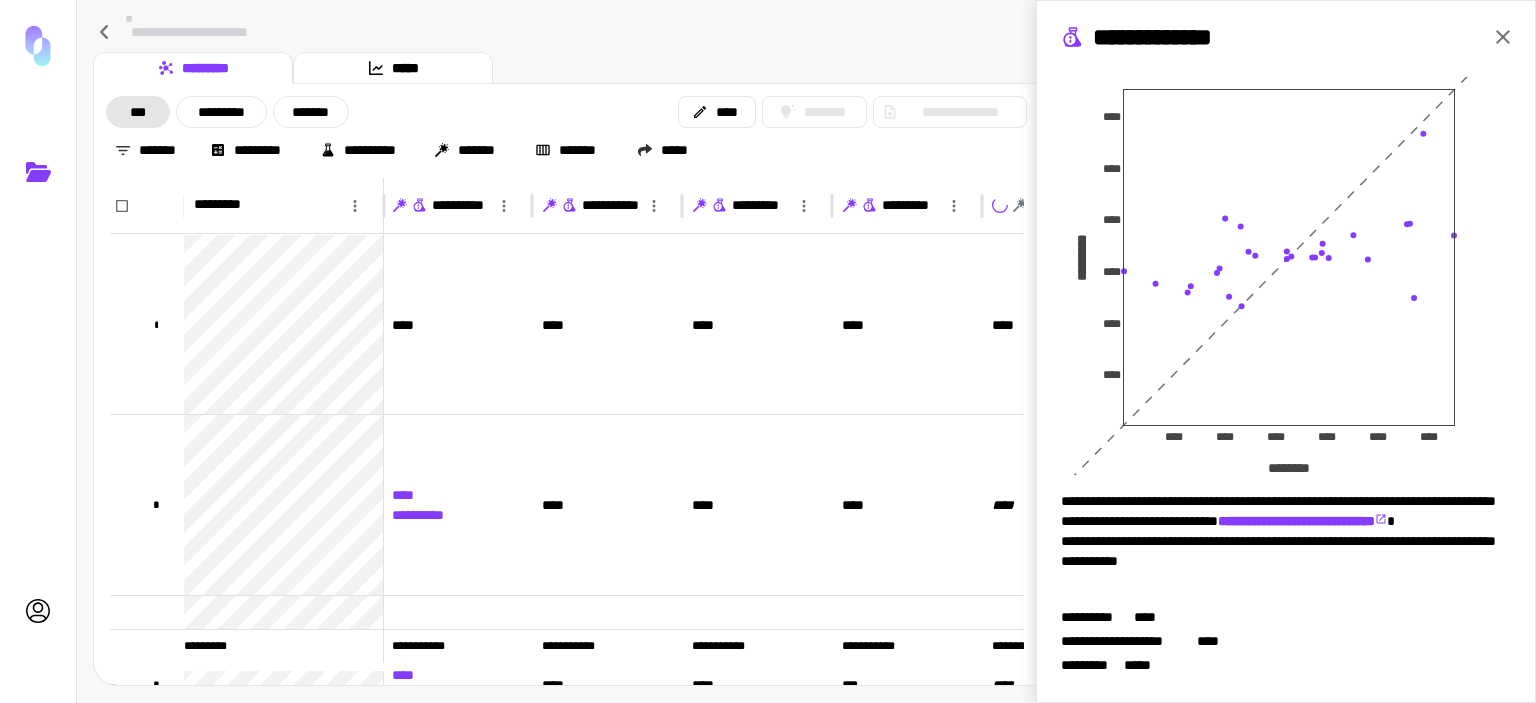 click 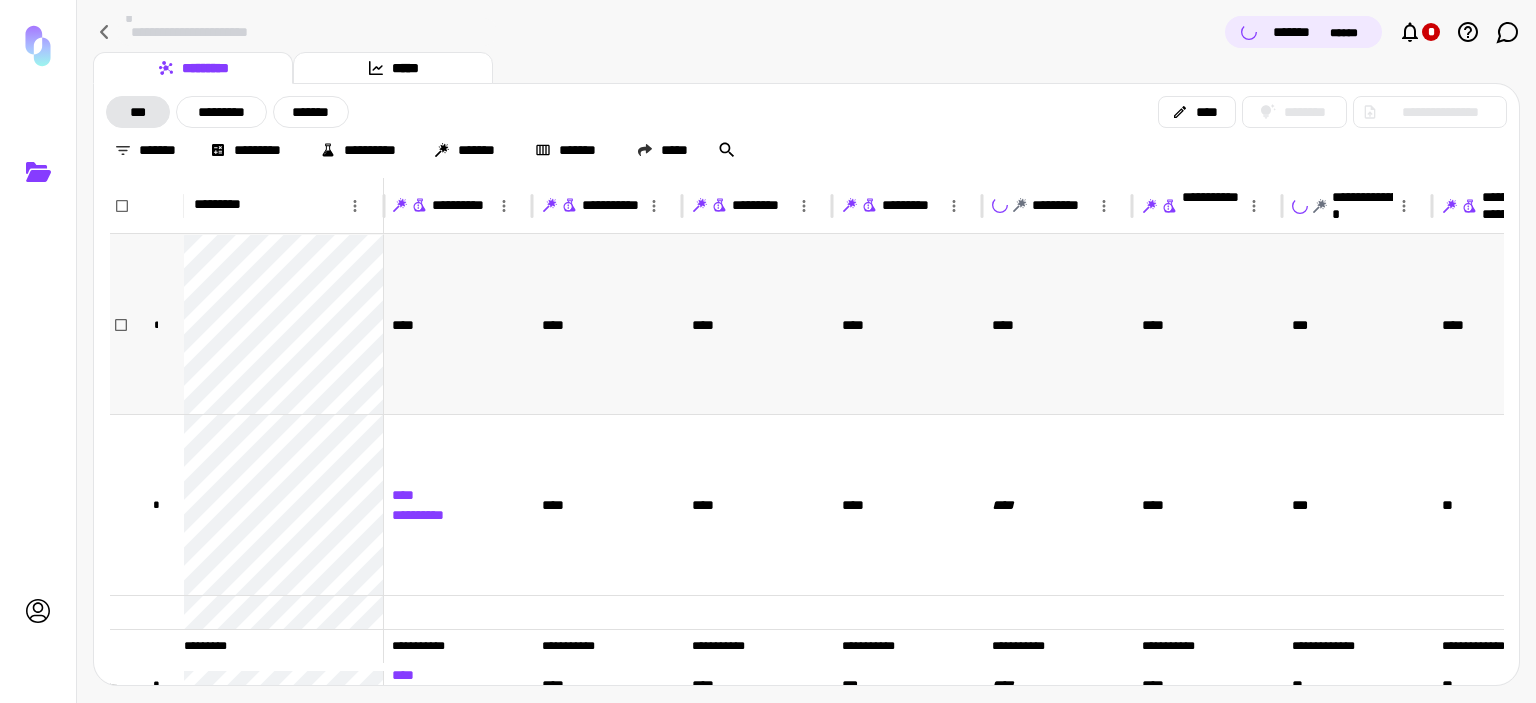 scroll, scrollTop: 0, scrollLeft: 0, axis: both 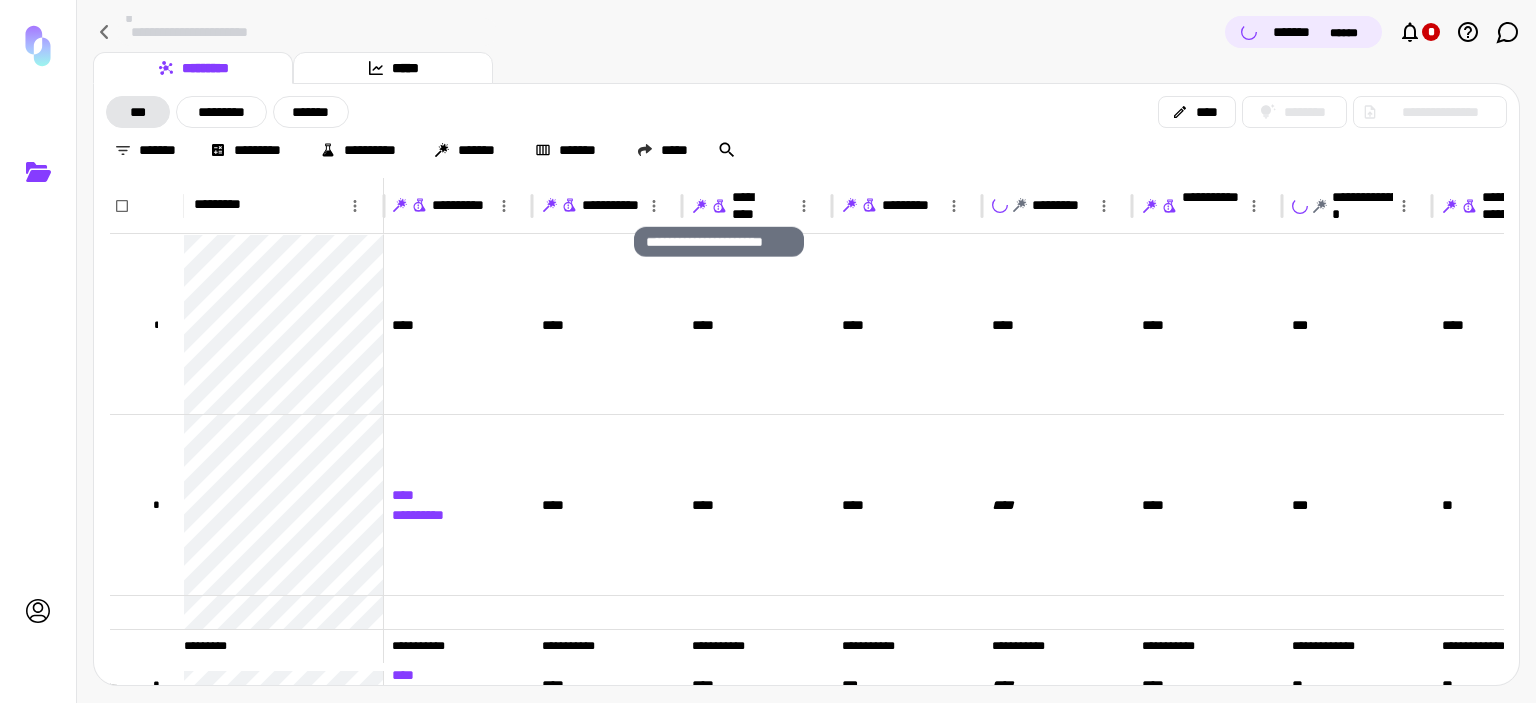 click 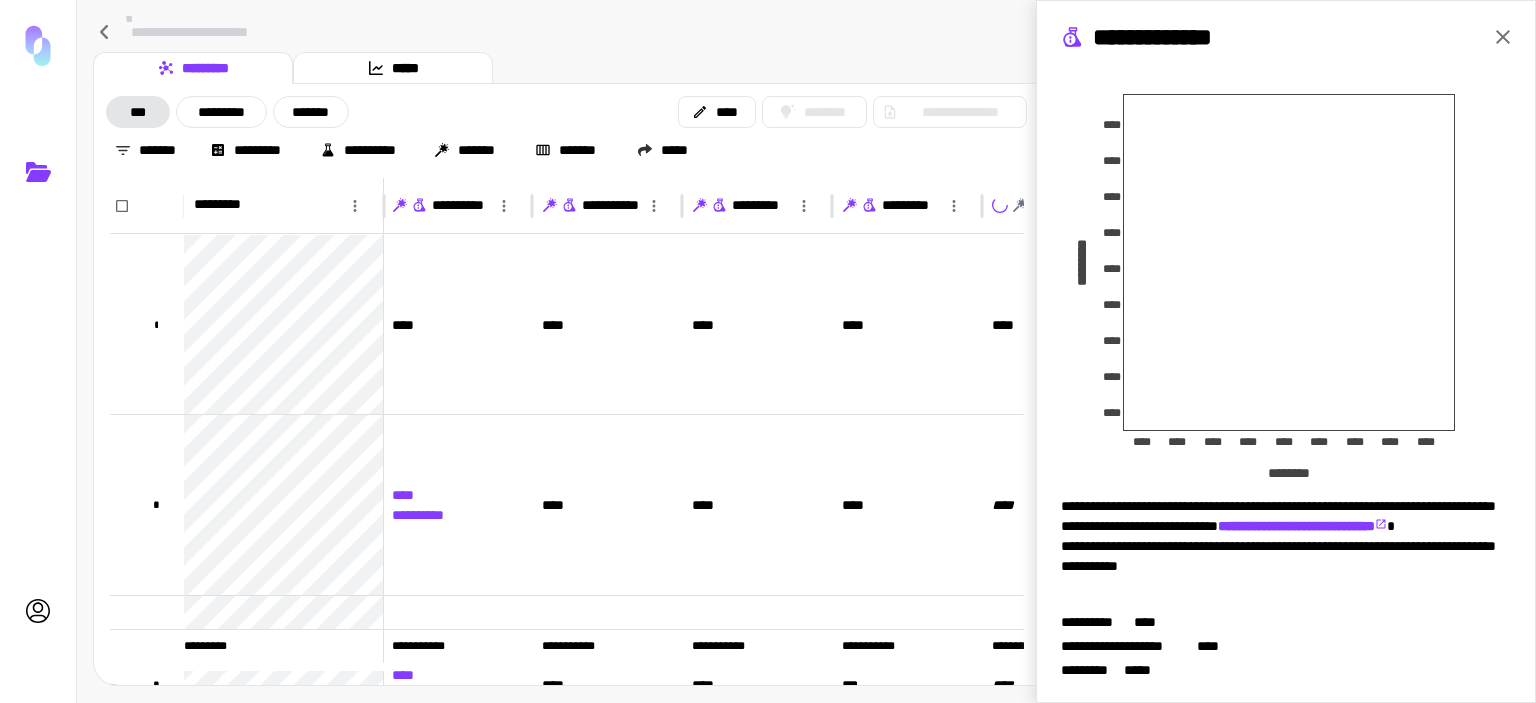 scroll, scrollTop: 355, scrollLeft: 0, axis: vertical 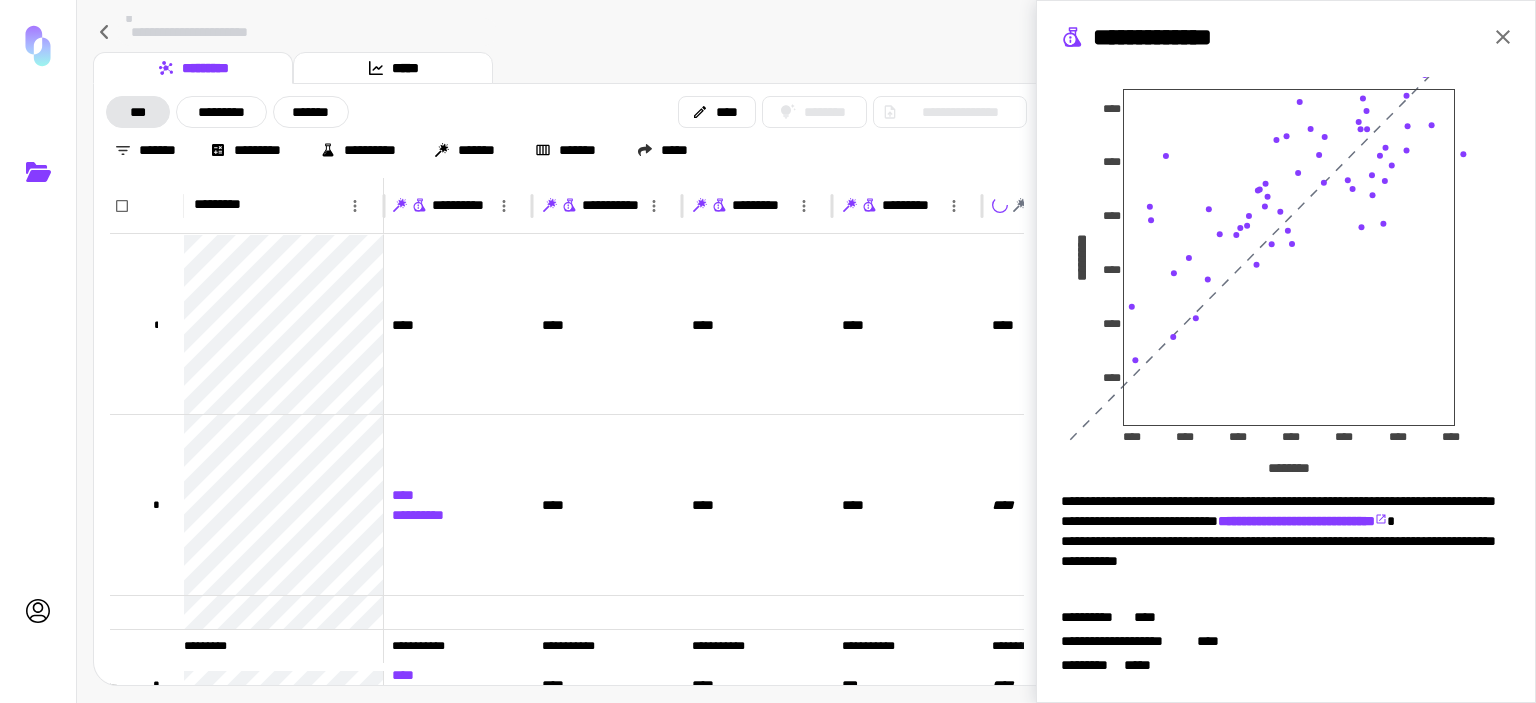 click 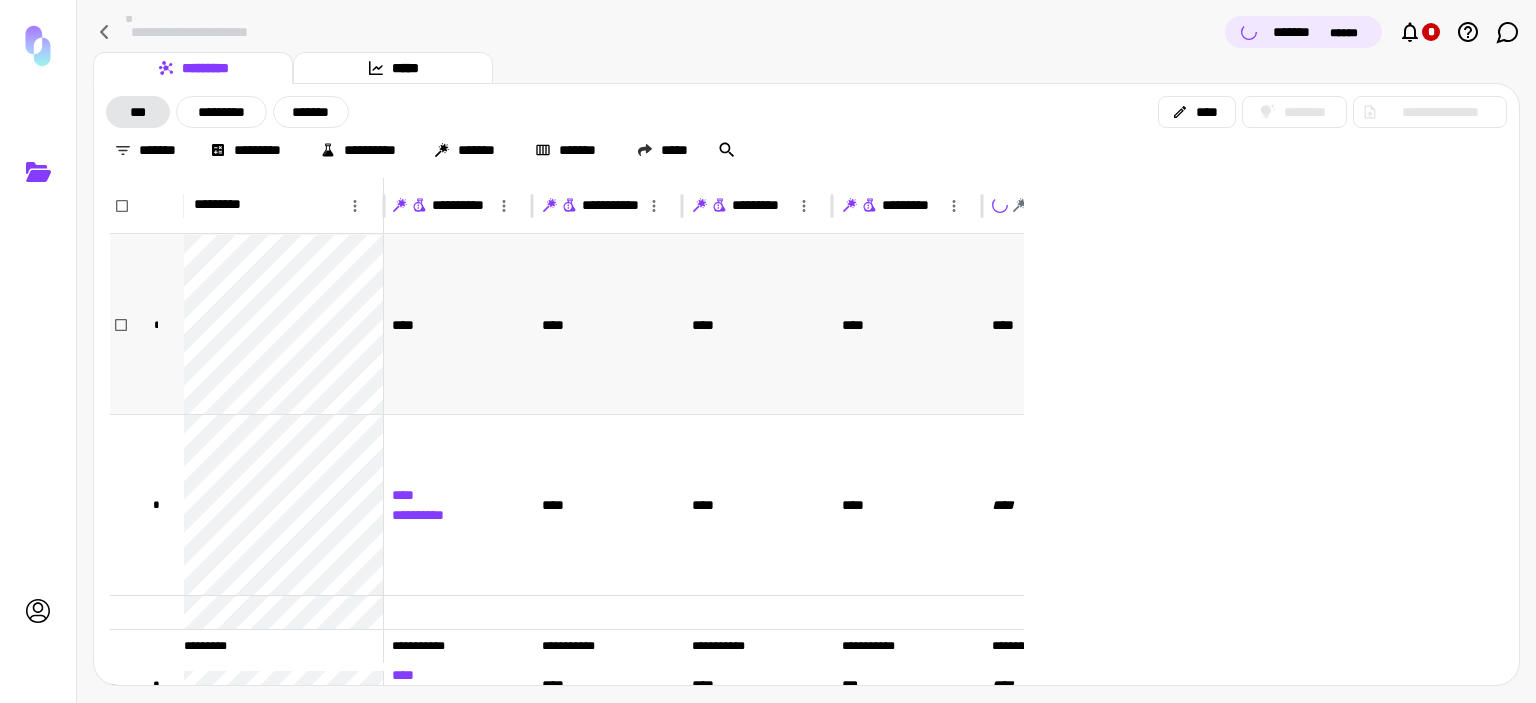 scroll, scrollTop: 0, scrollLeft: 0, axis: both 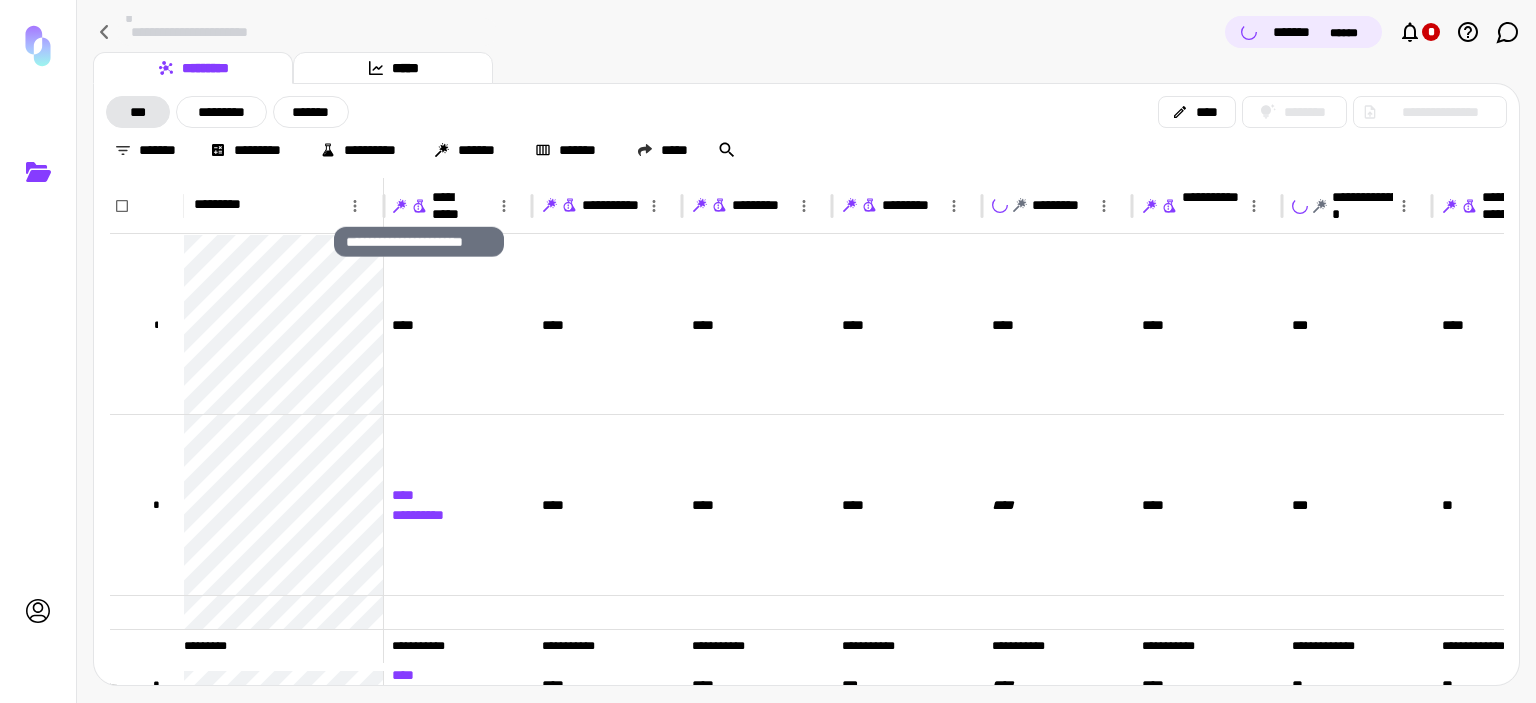 click 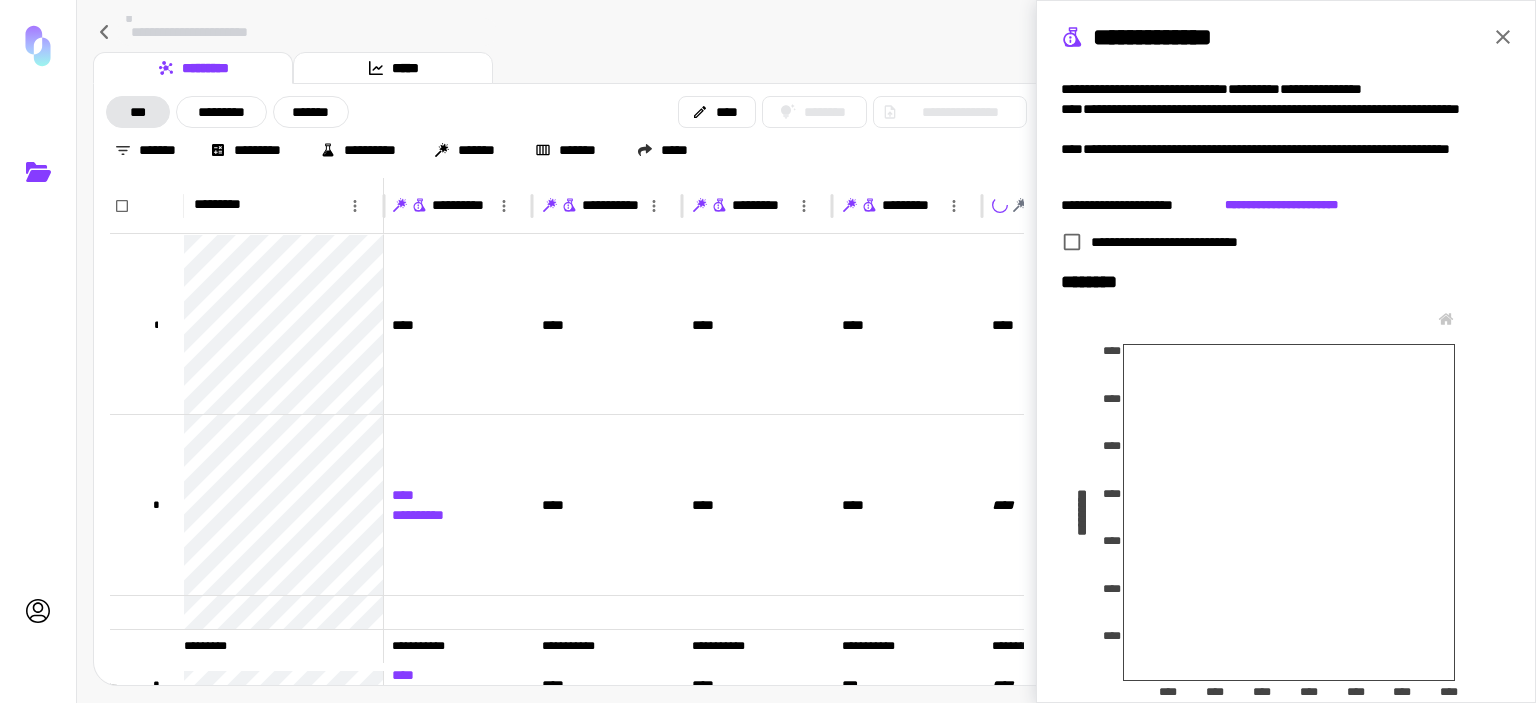 scroll, scrollTop: 355, scrollLeft: 0, axis: vertical 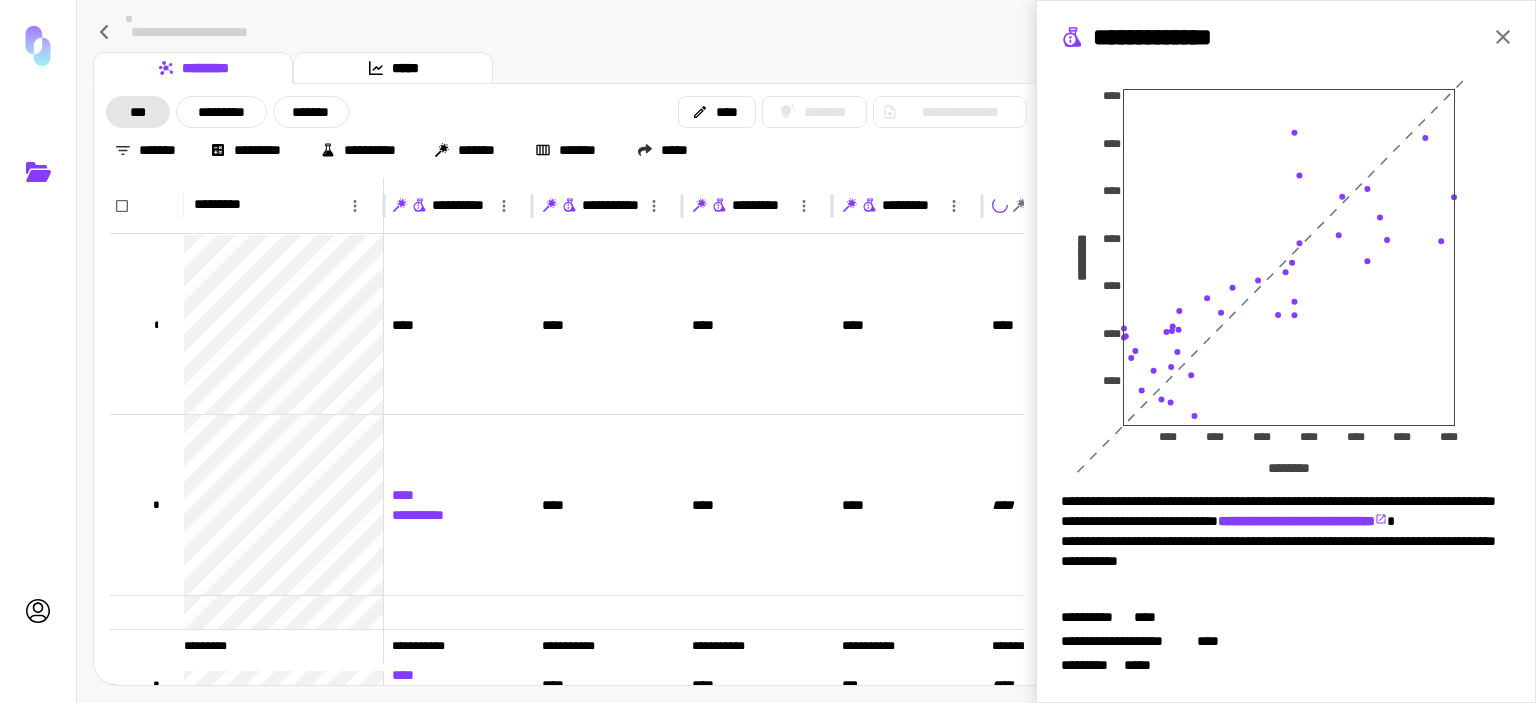 click 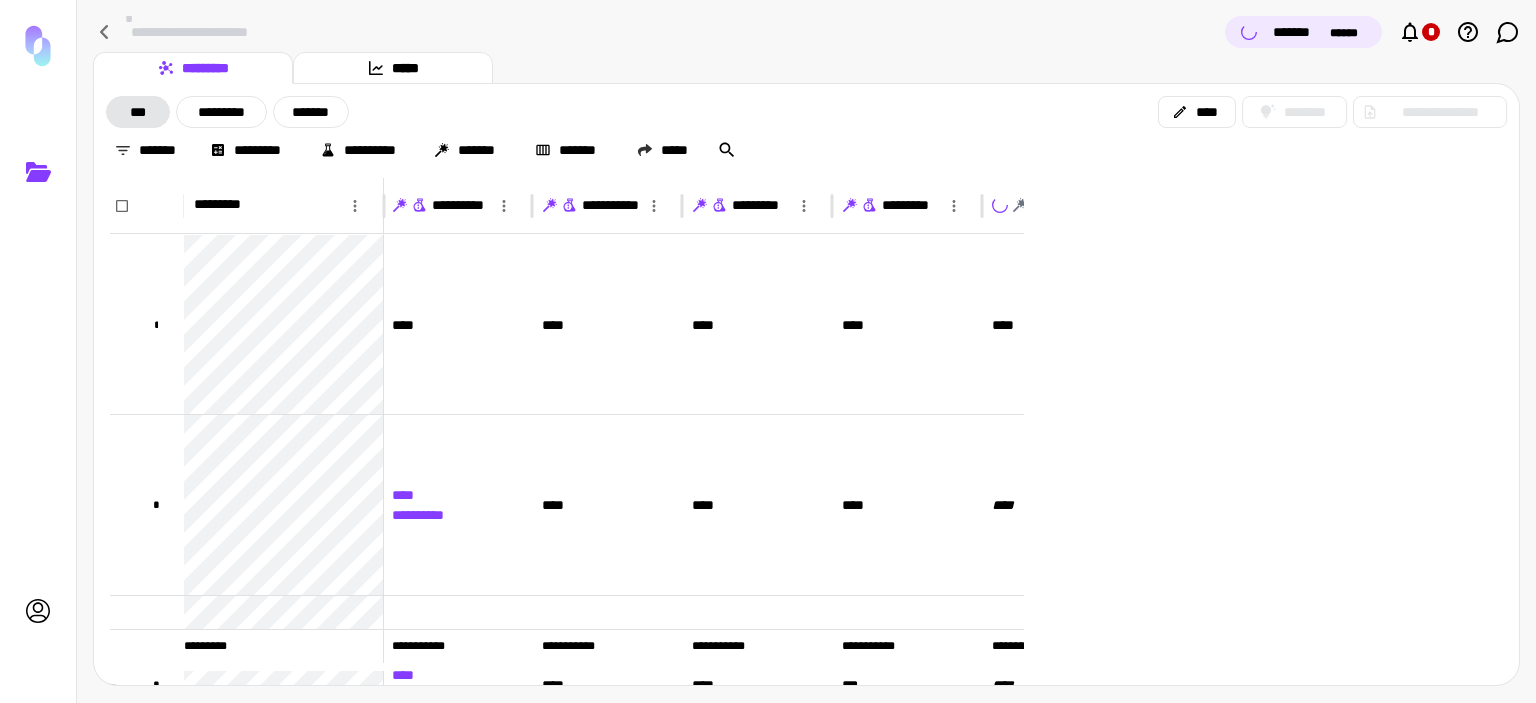 scroll, scrollTop: 0, scrollLeft: 0, axis: both 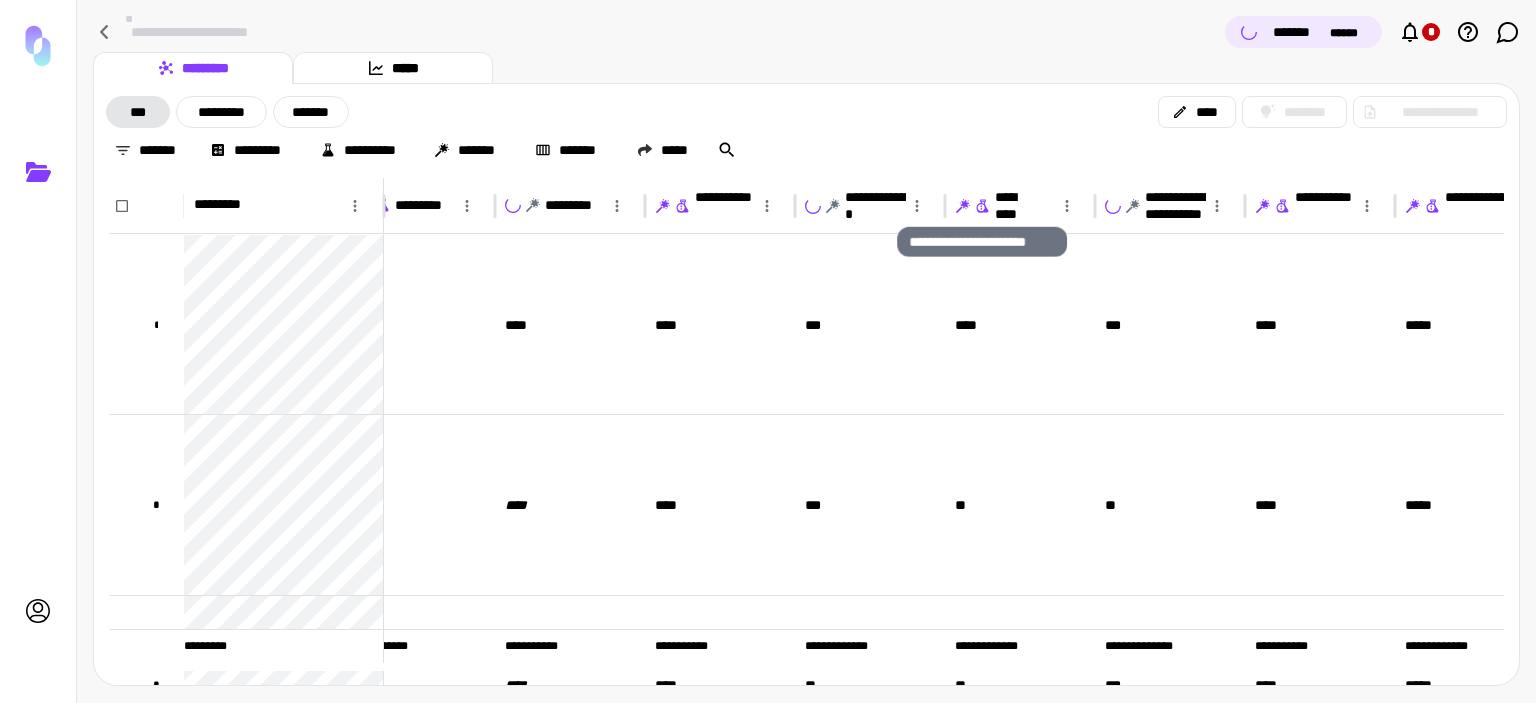 click 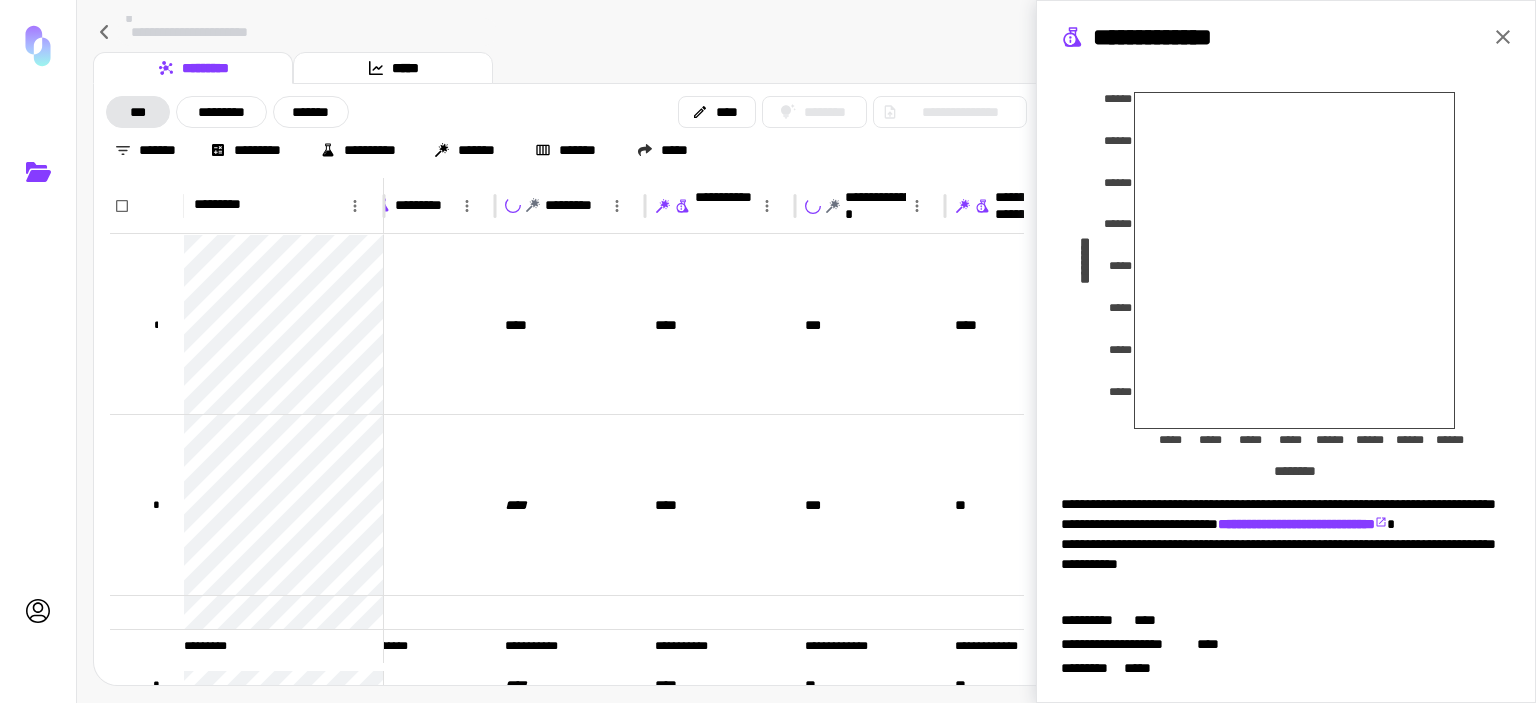 scroll, scrollTop: 375, scrollLeft: 0, axis: vertical 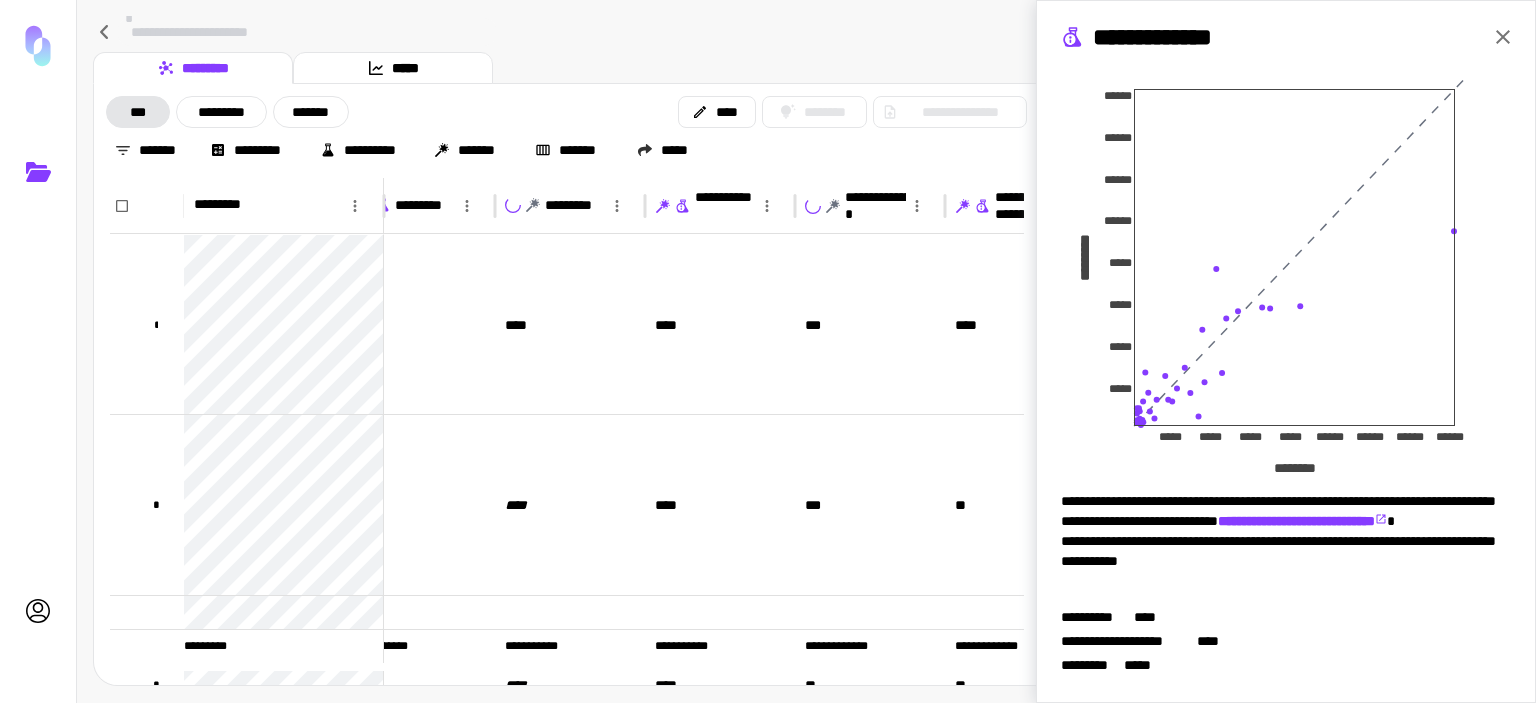click 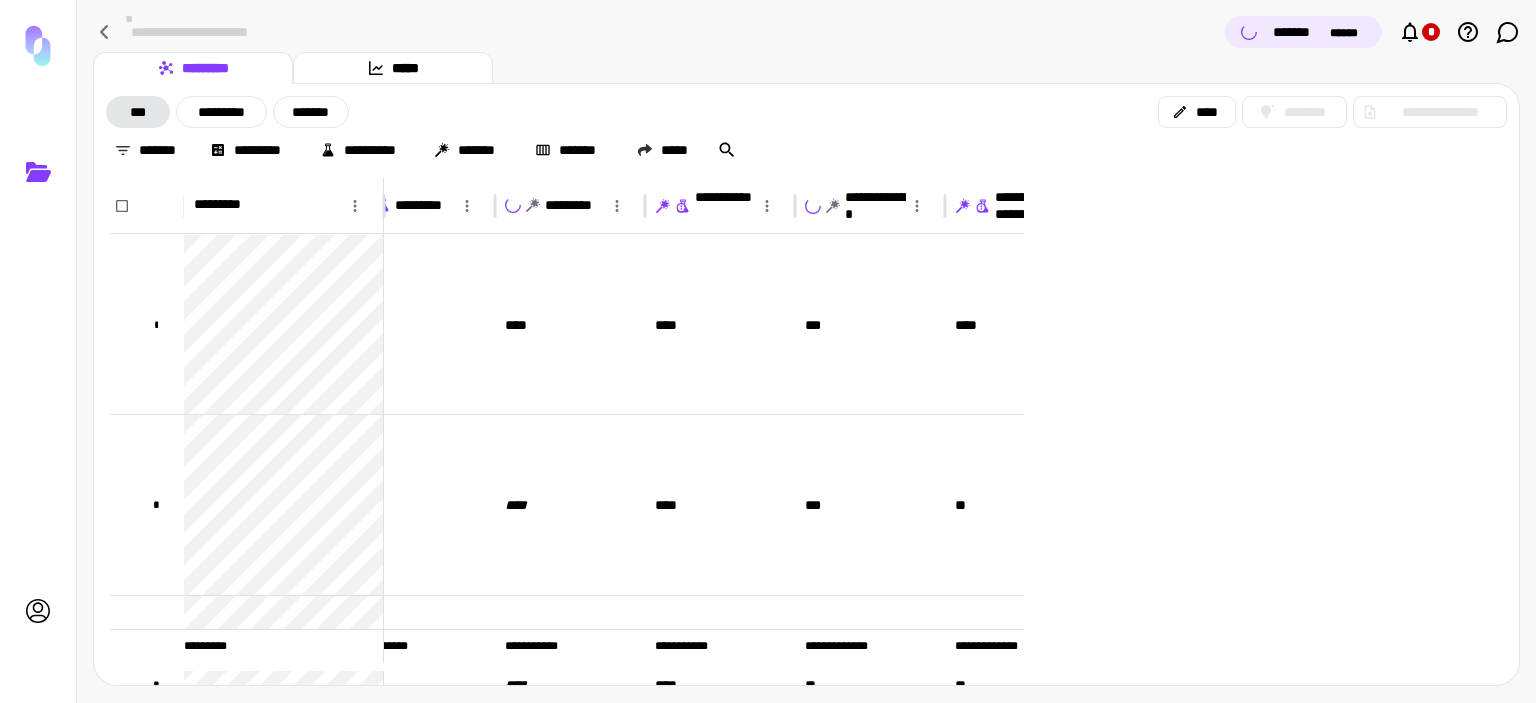 scroll, scrollTop: 0, scrollLeft: 0, axis: both 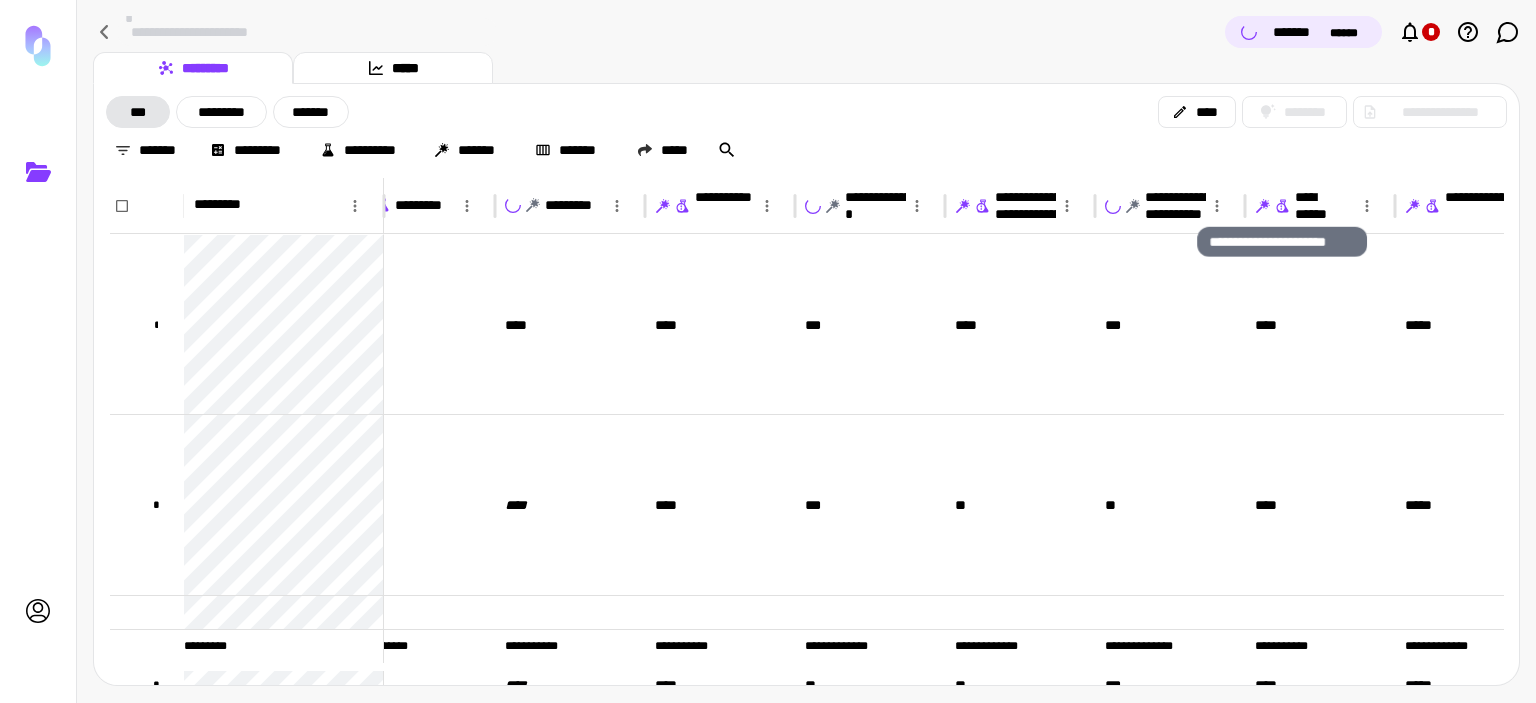 click 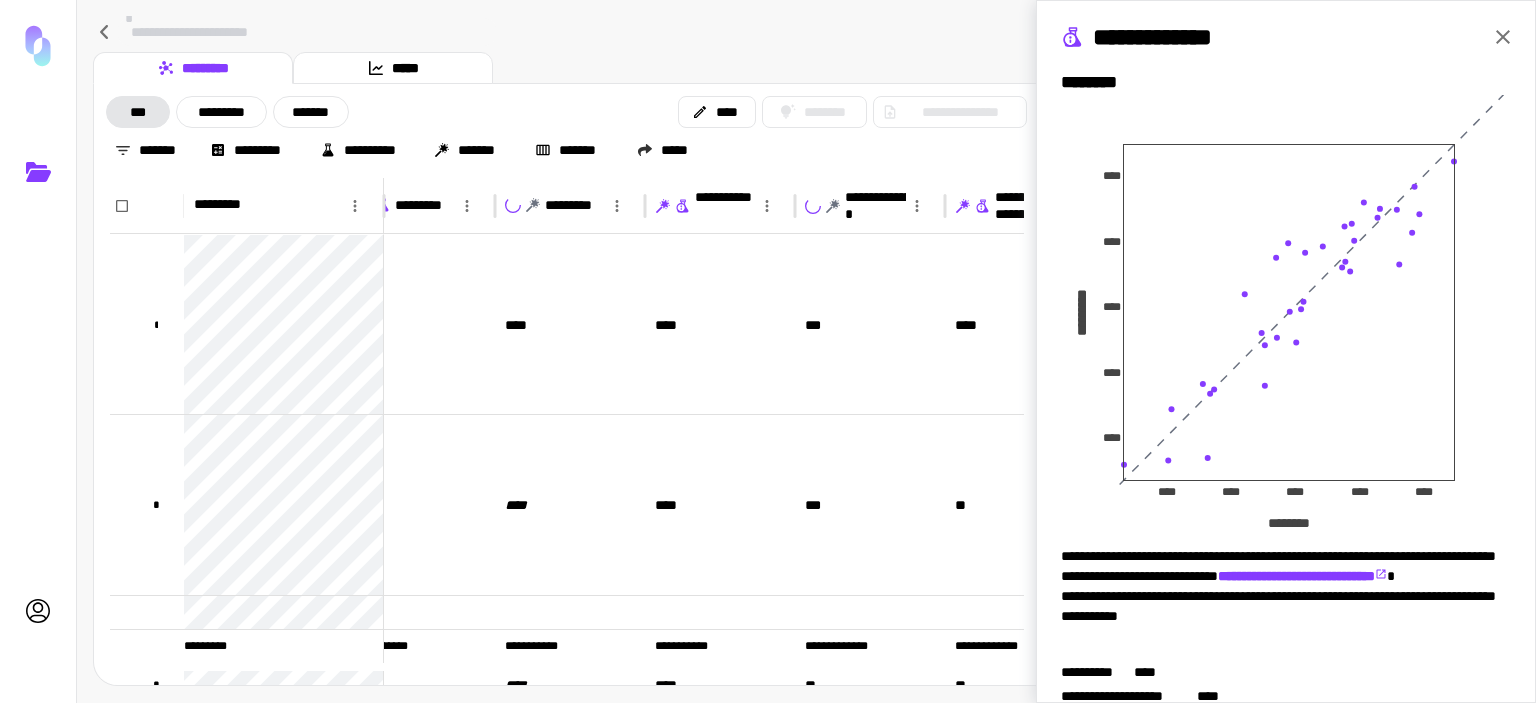 click 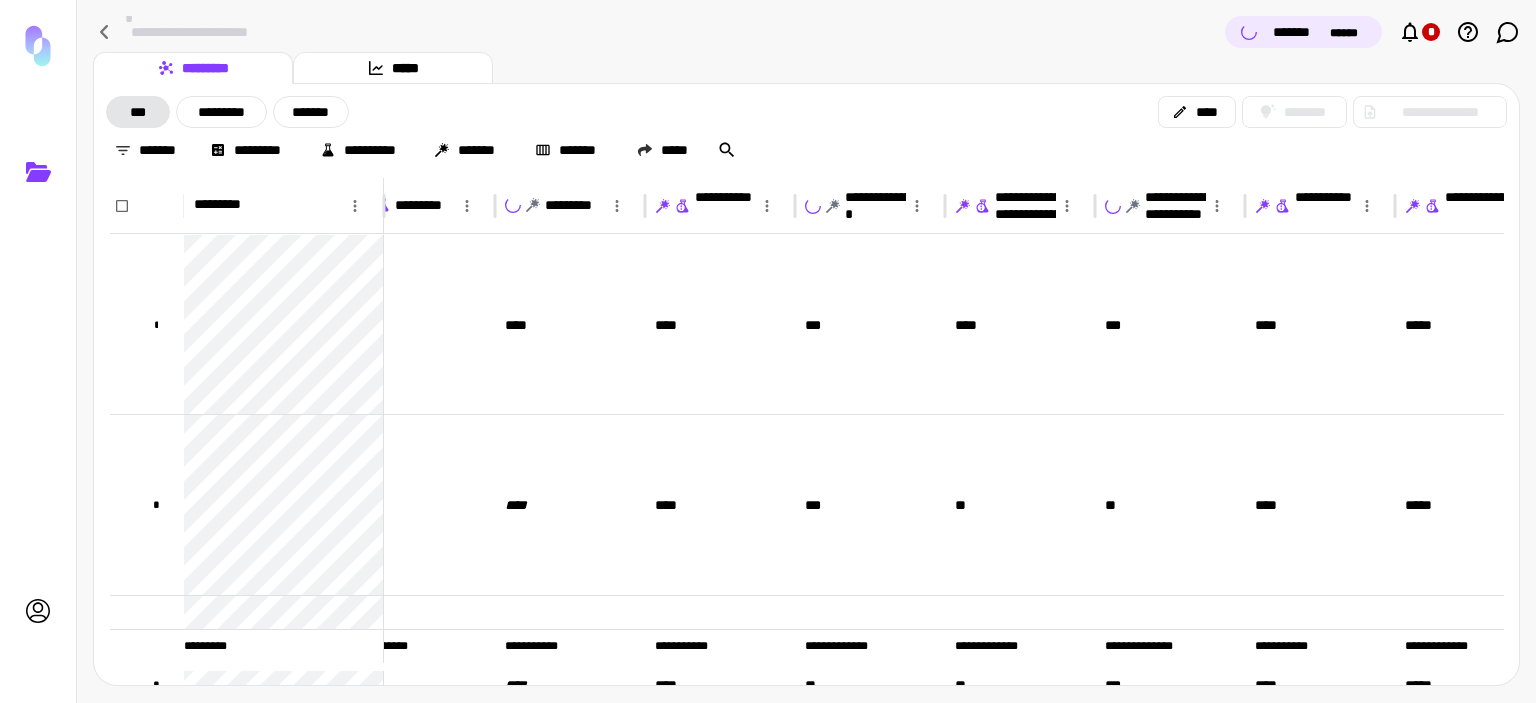 click on "********* *****" at bounding box center (806, 68) 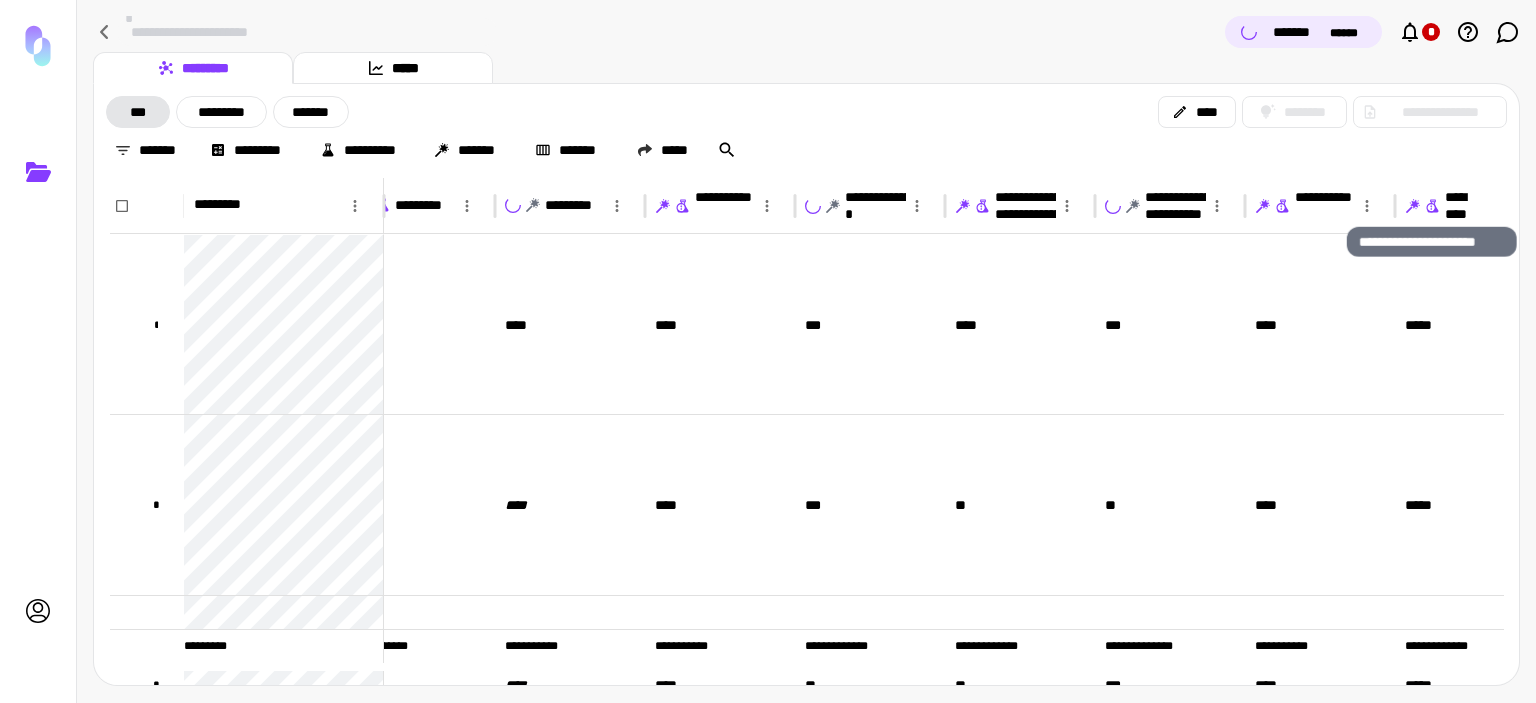 click 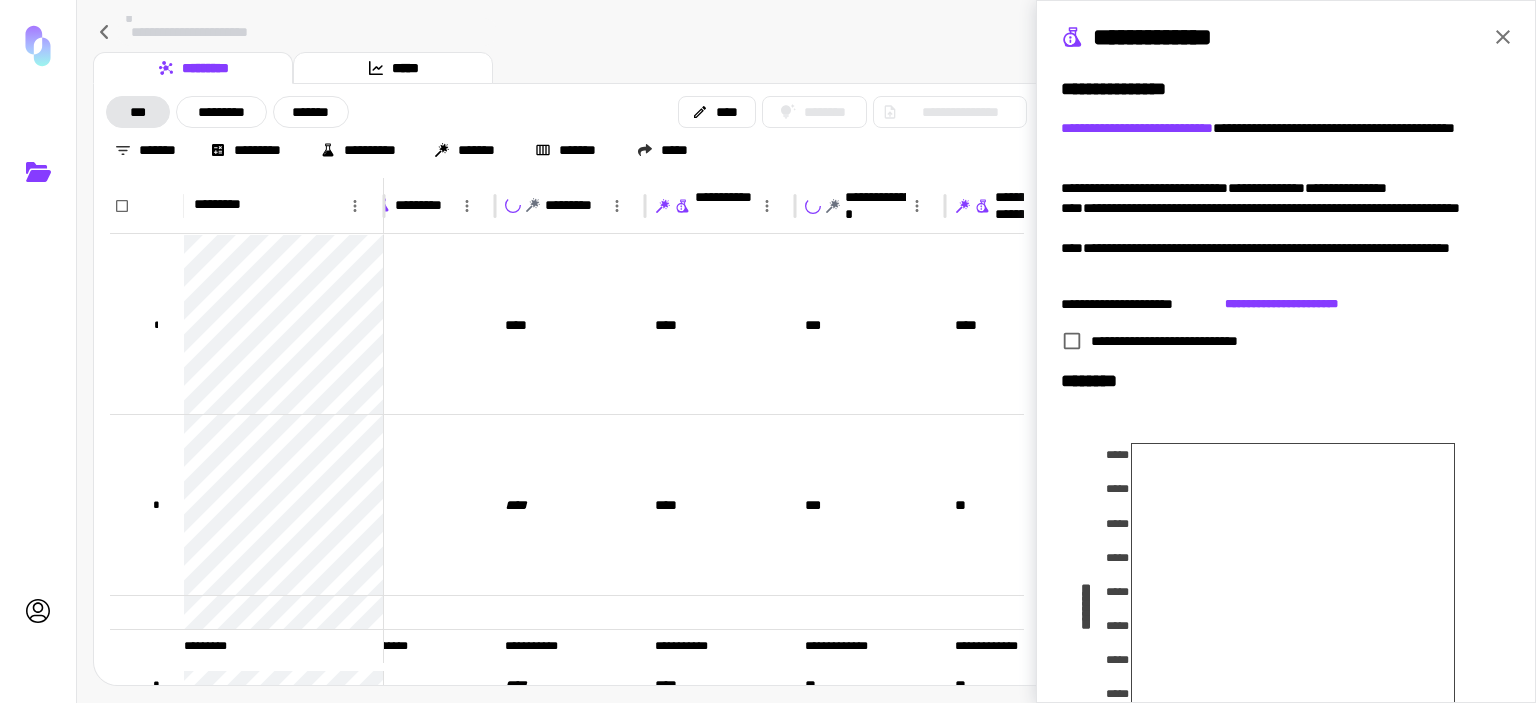 scroll, scrollTop: 0, scrollLeft: 0, axis: both 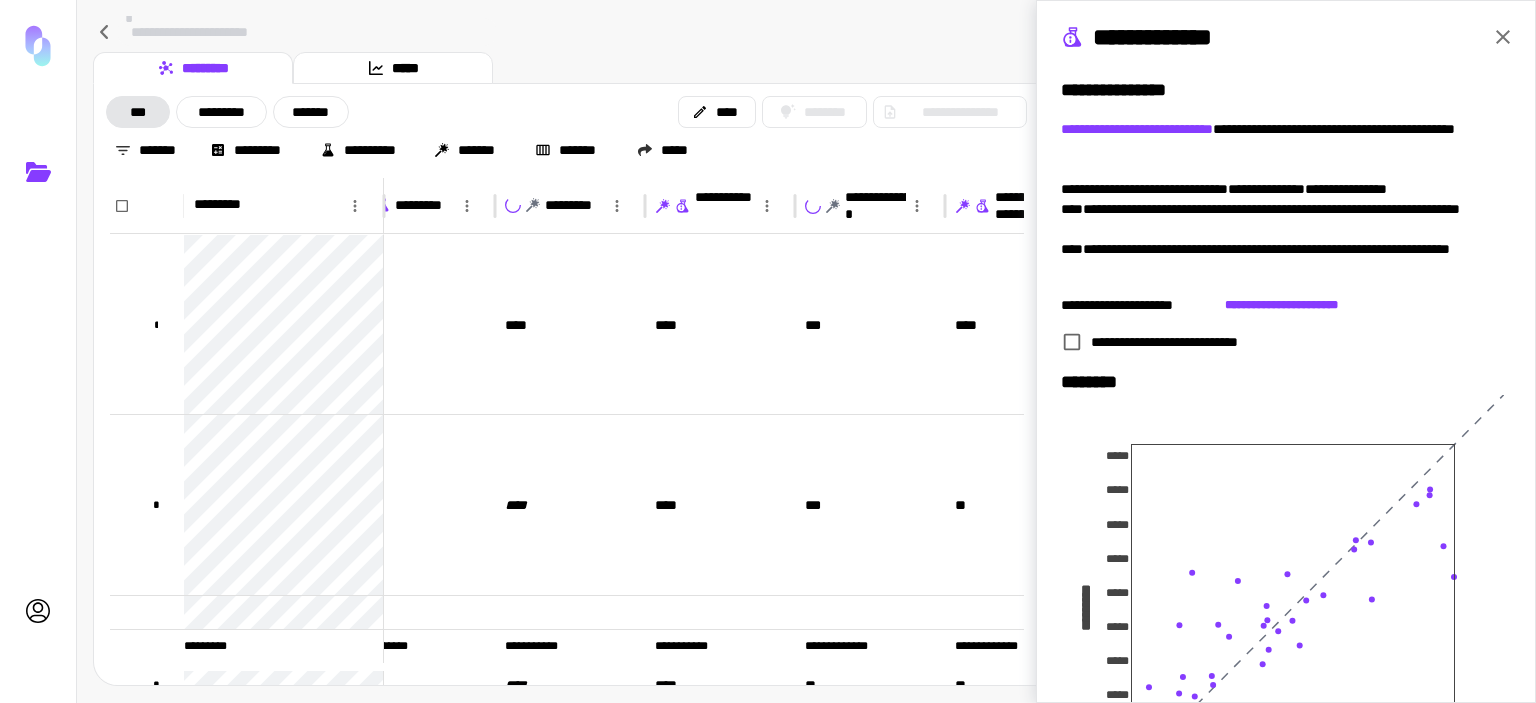 click 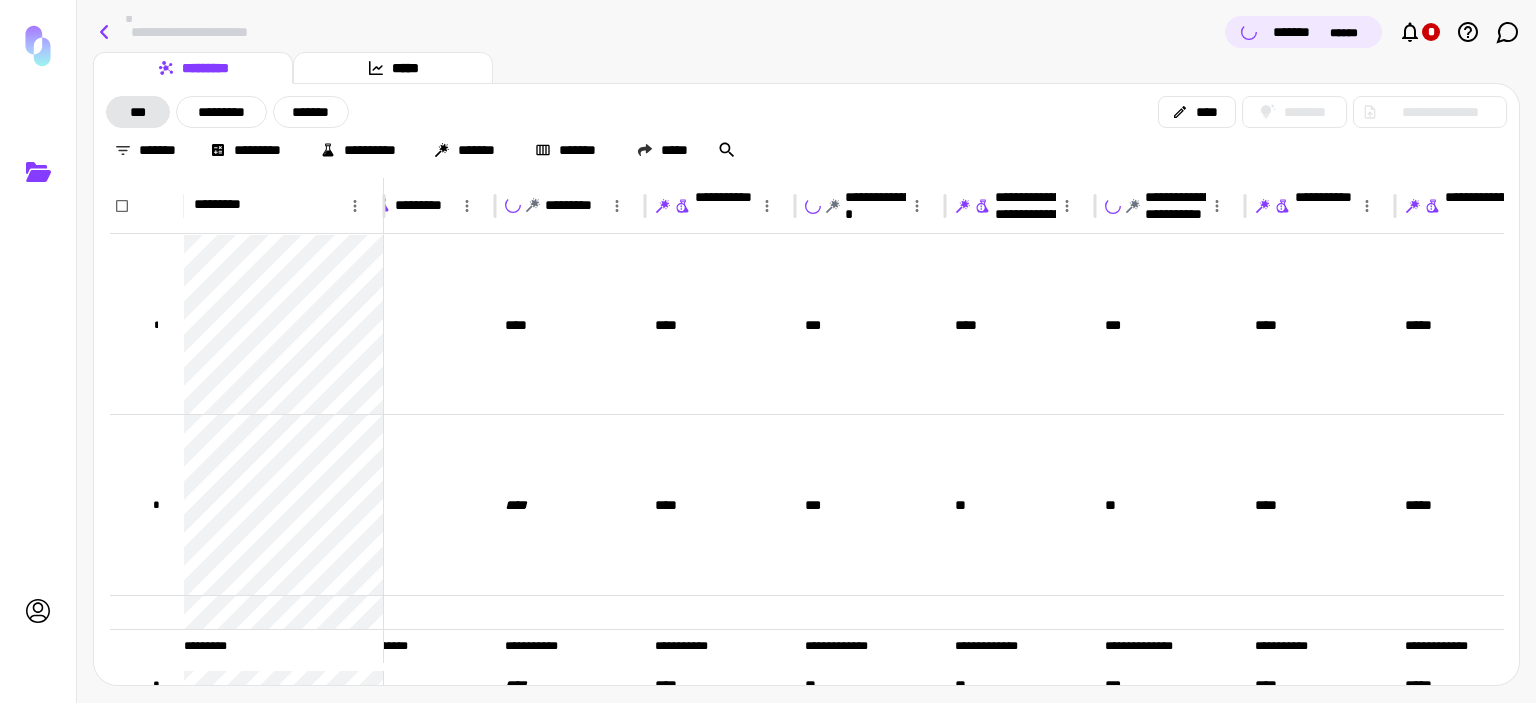 click 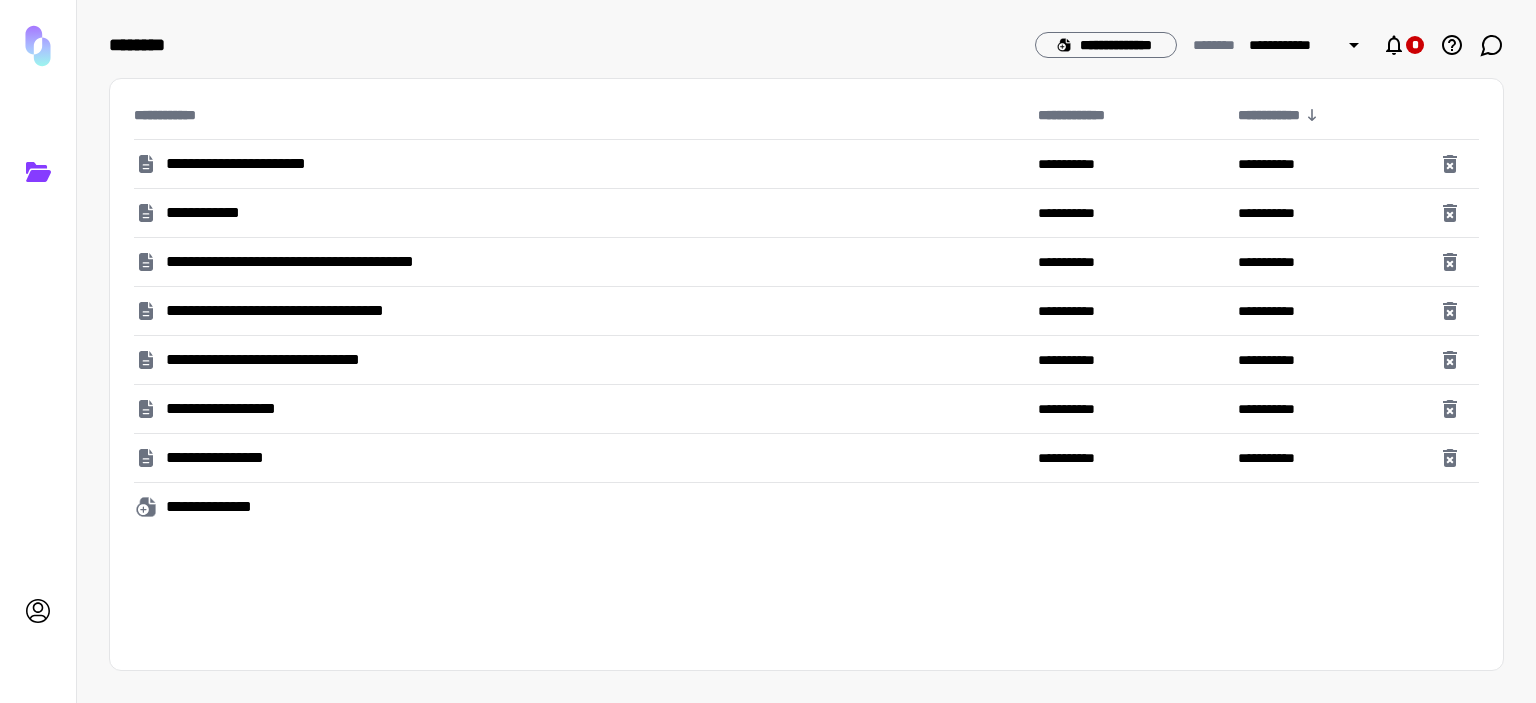 click on "**********" at bounding box center (213, 213) 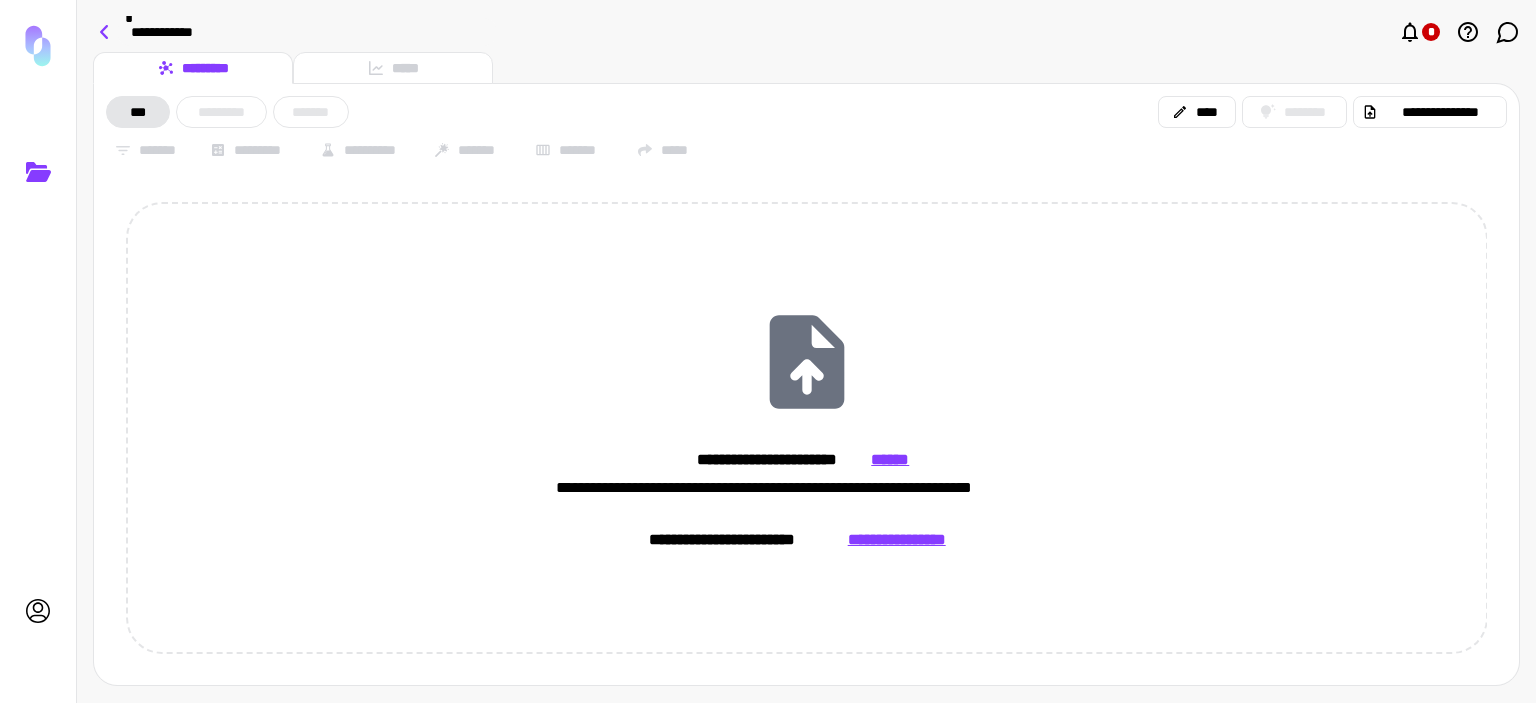 click 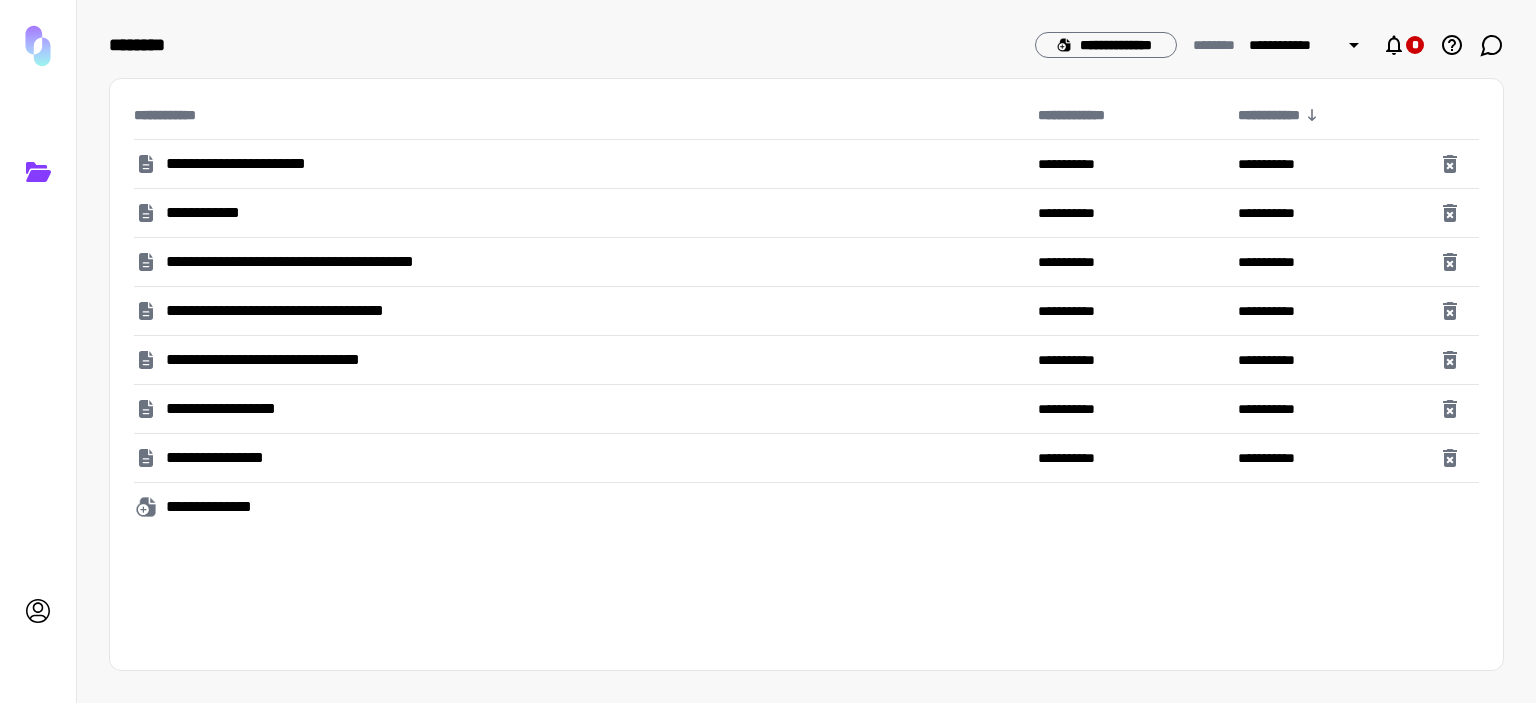 click on "**********" at bounding box center [334, 262] 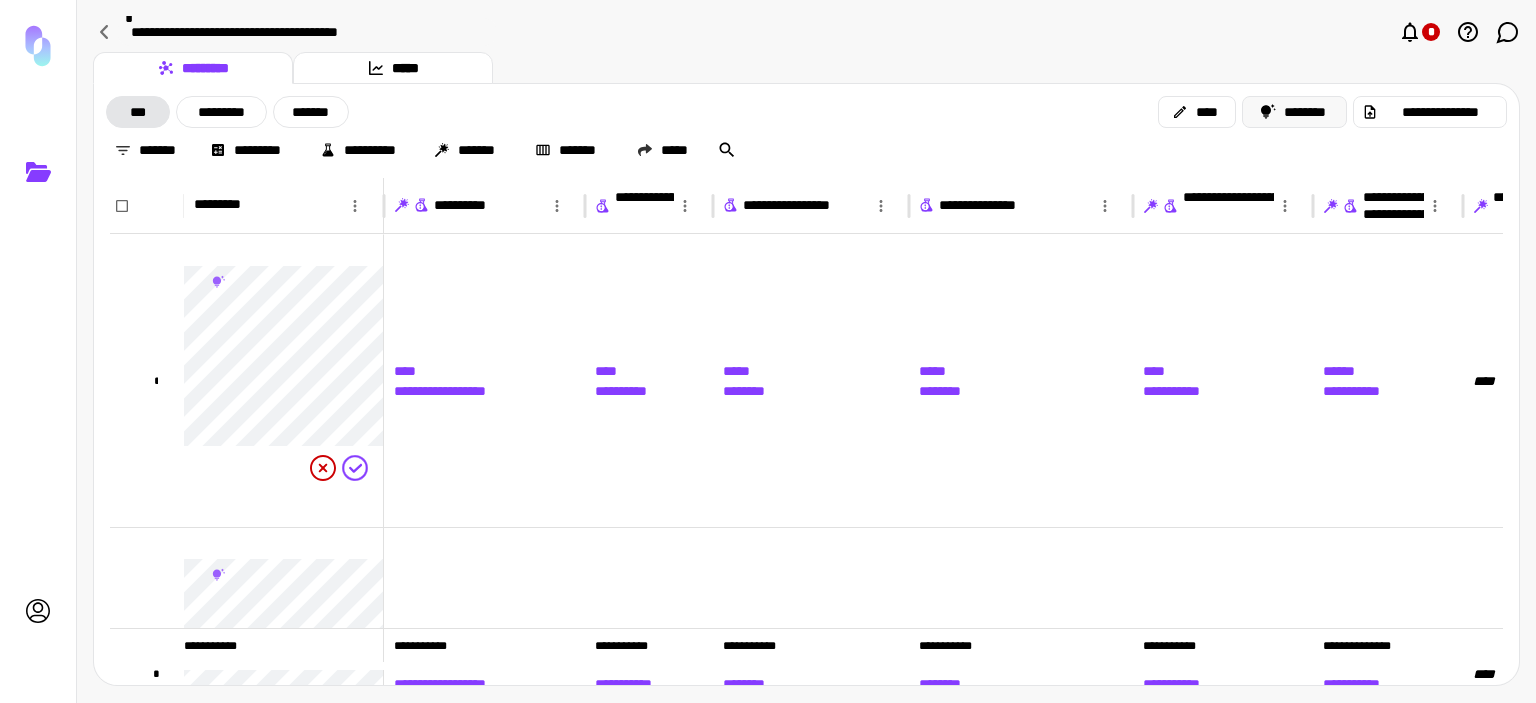 click on "********" at bounding box center (1294, 112) 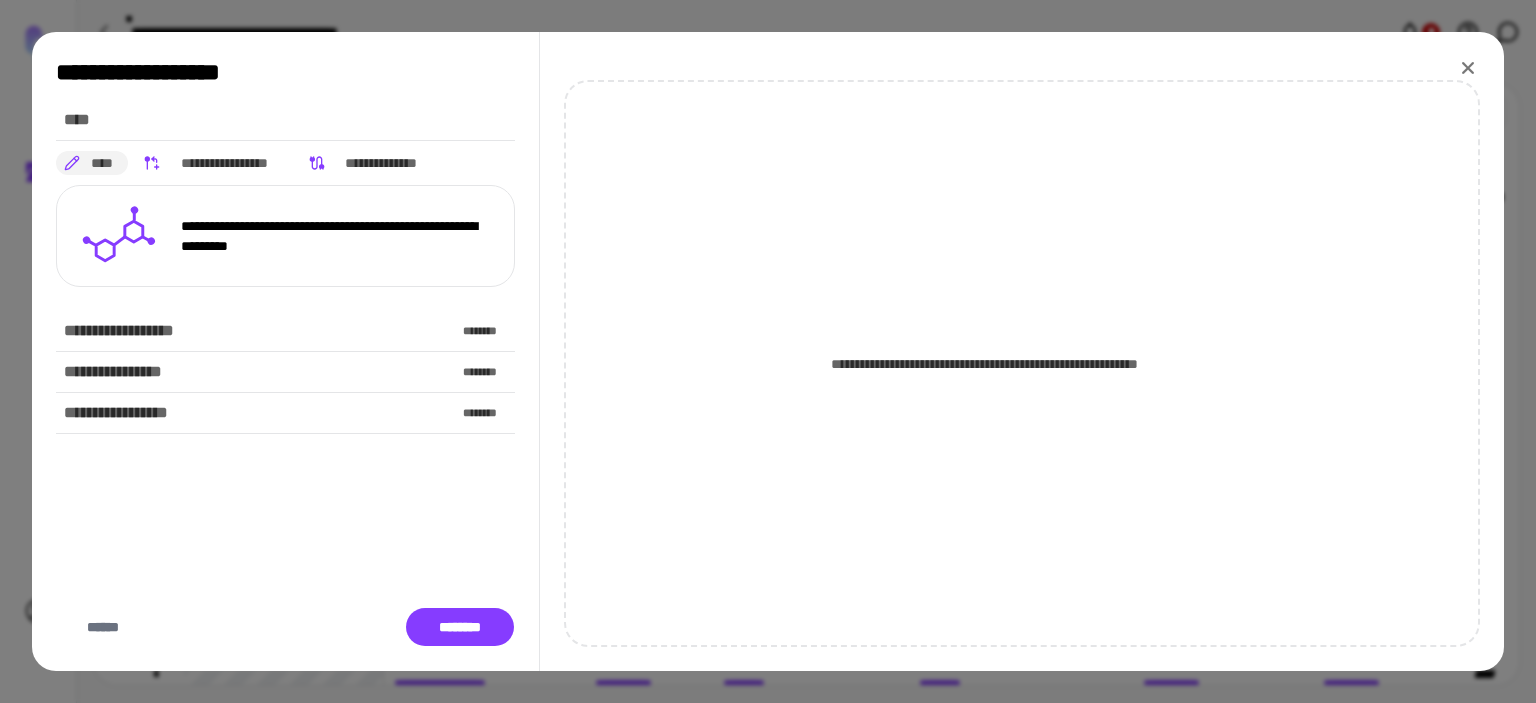 click 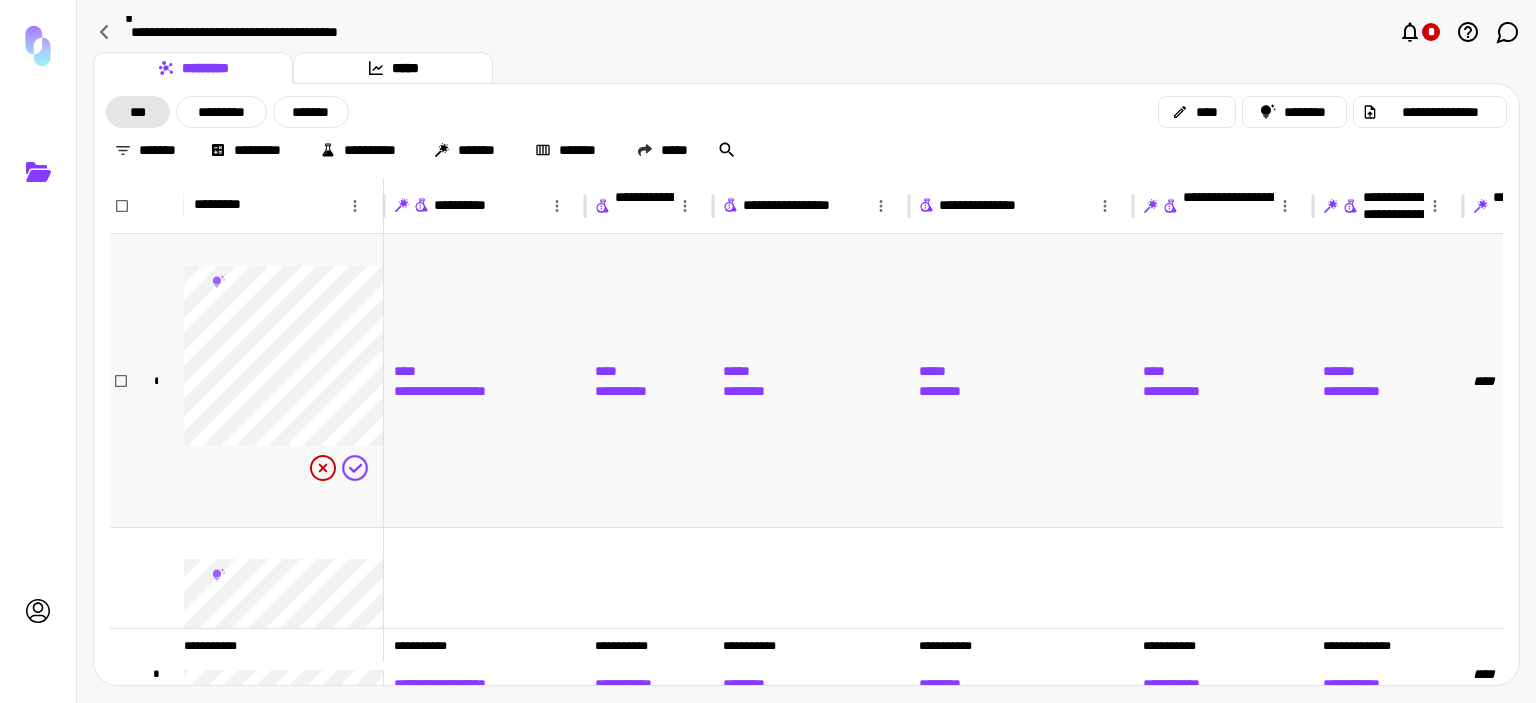 scroll, scrollTop: 204, scrollLeft: 0, axis: vertical 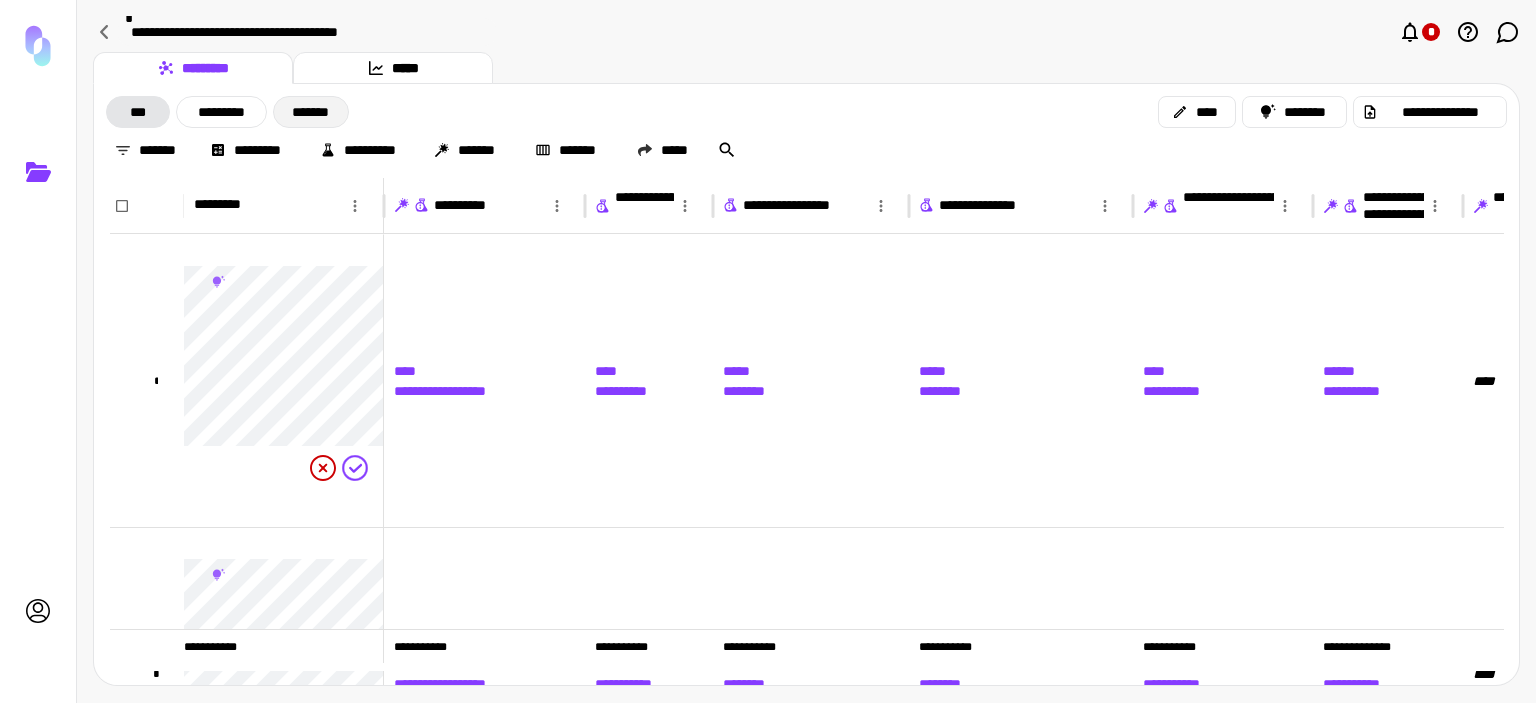 click on "*******" at bounding box center [311, 112] 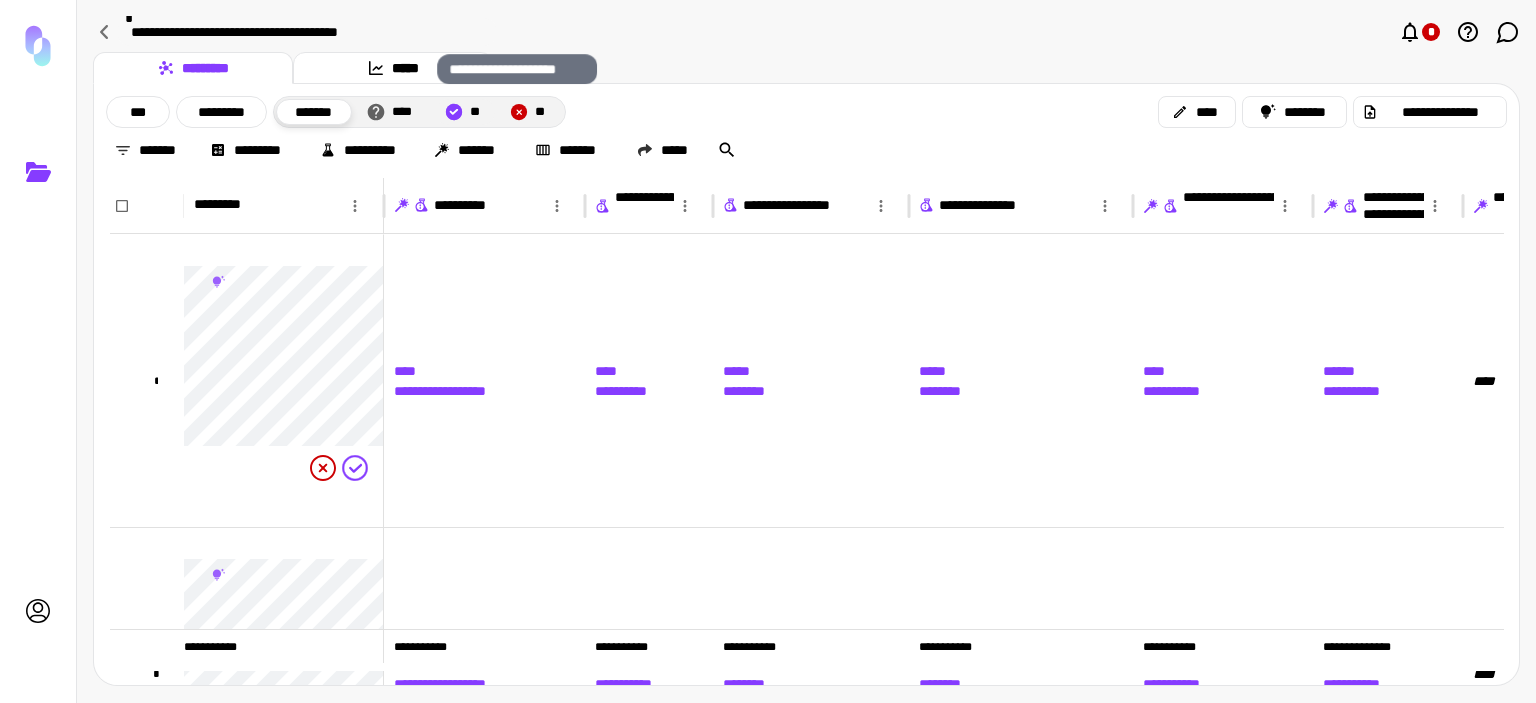 click 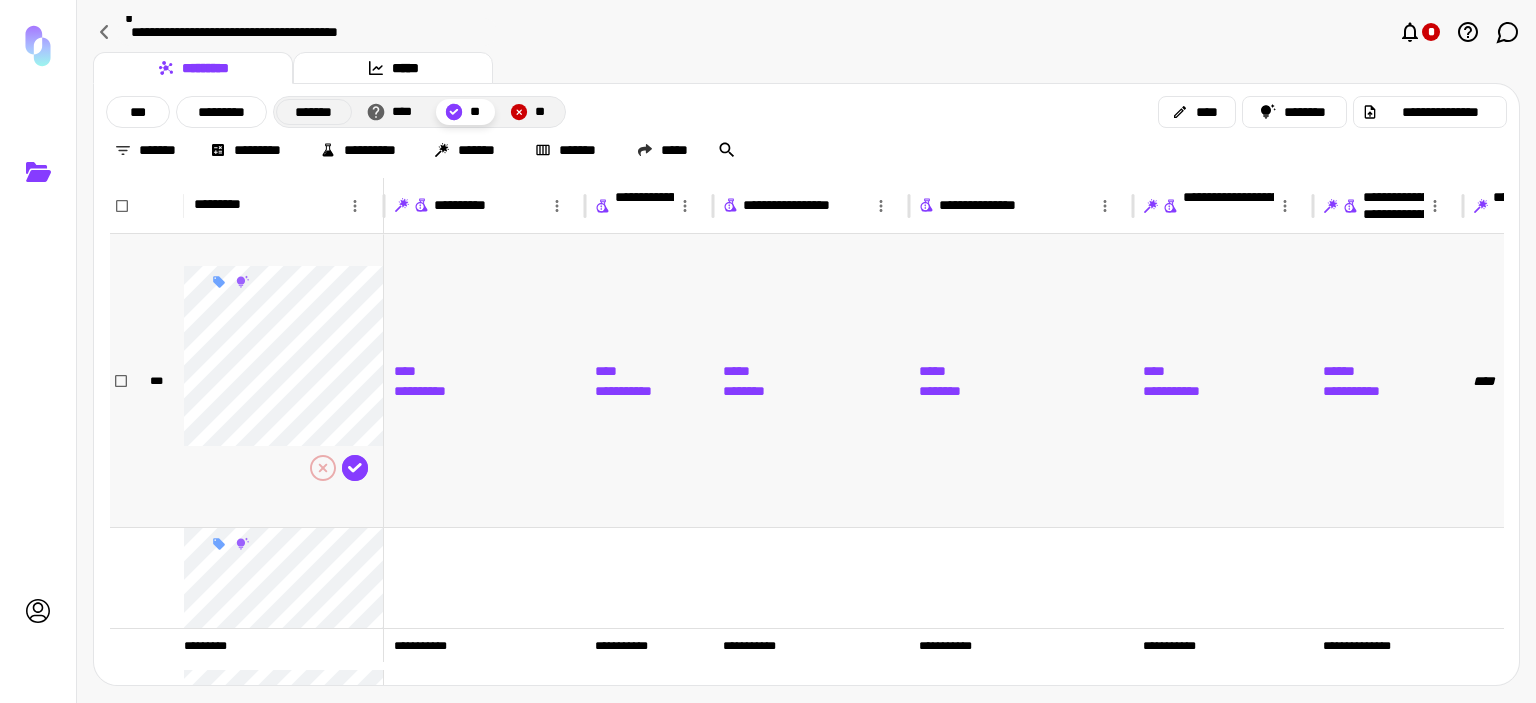 scroll, scrollTop: 400, scrollLeft: 0, axis: vertical 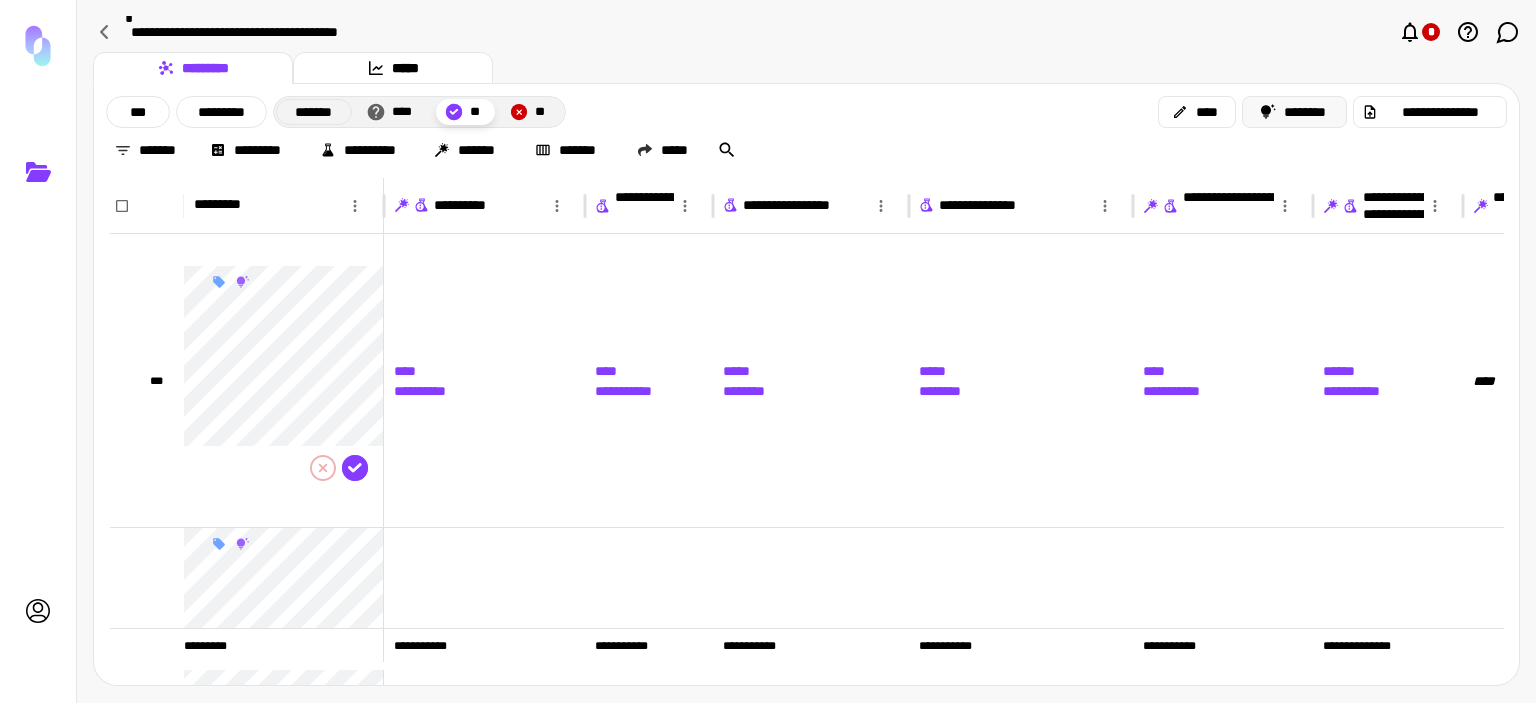 click on "********" at bounding box center (1294, 112) 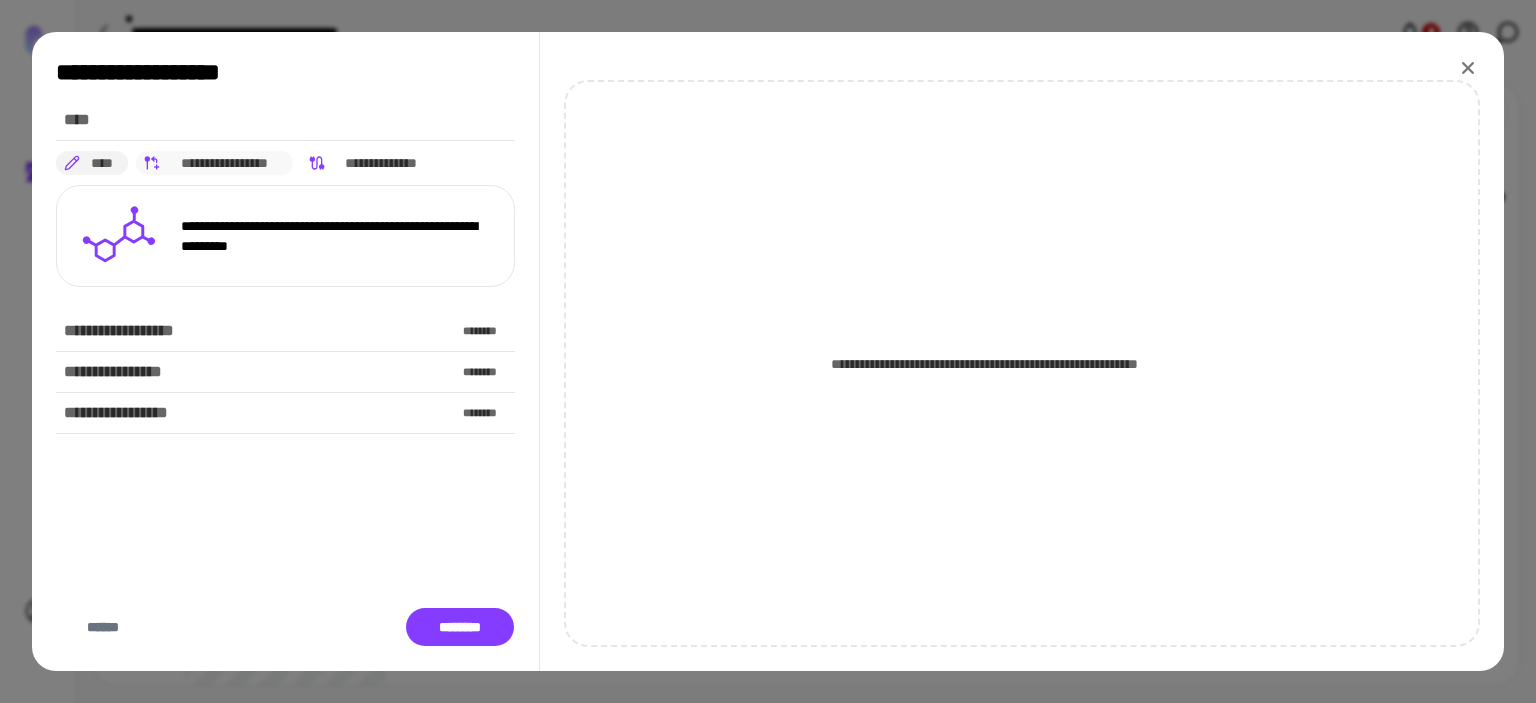 click on "**********" at bounding box center (225, 163) 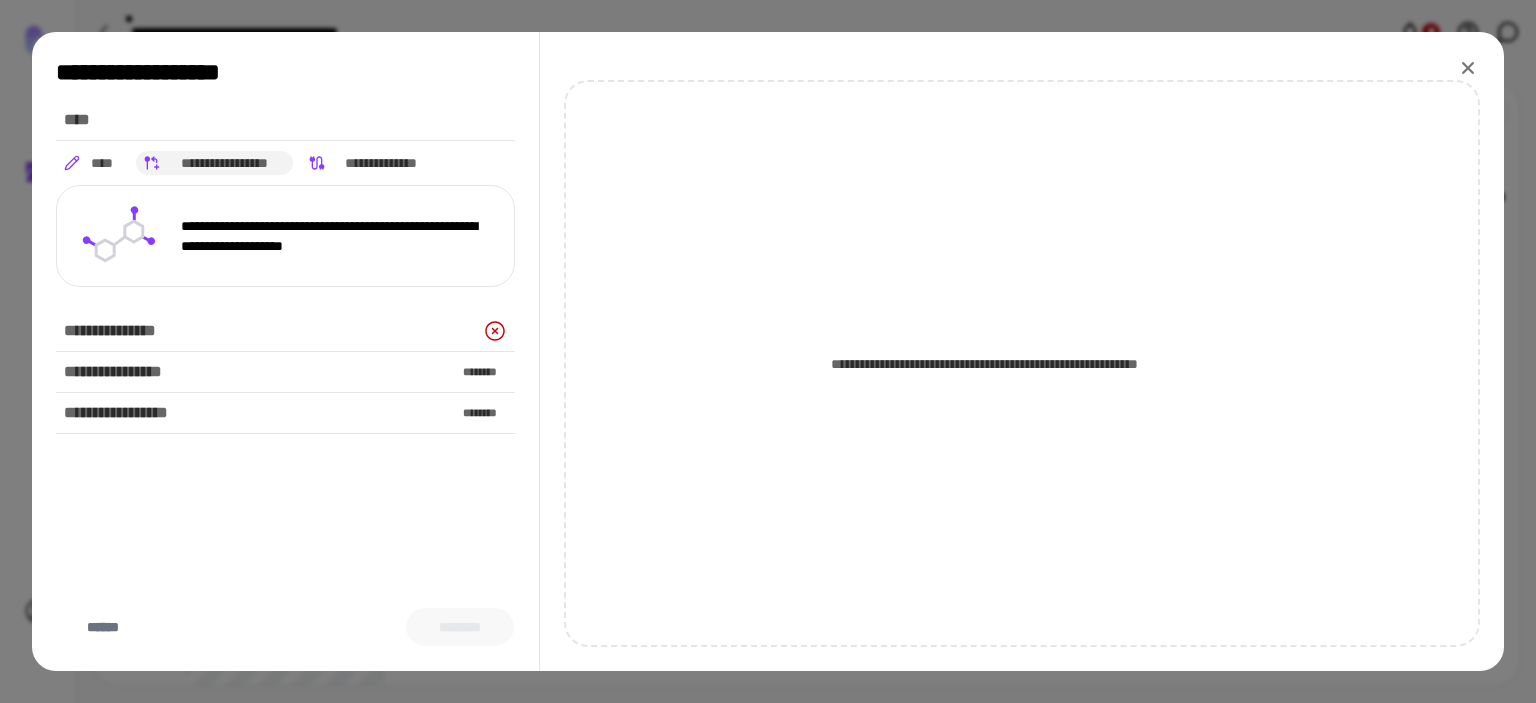 click 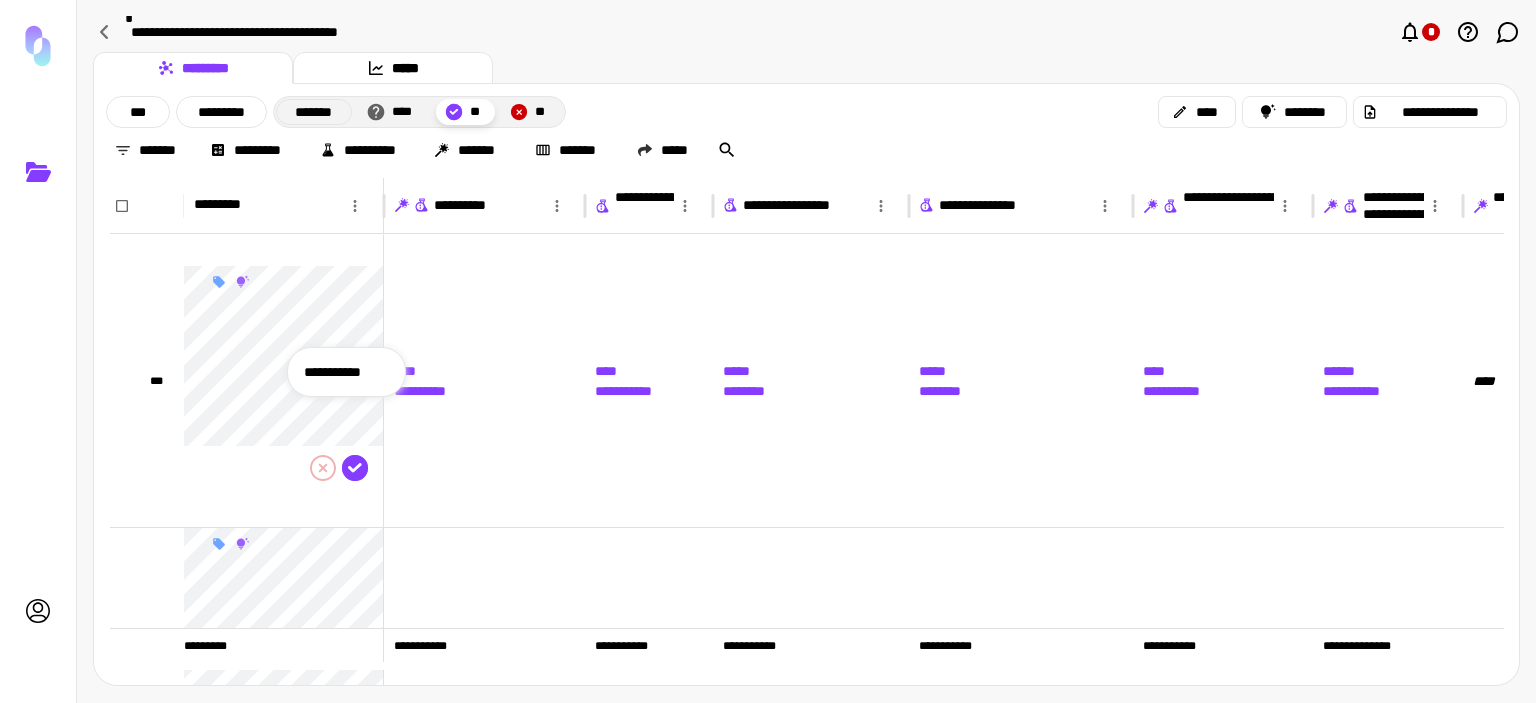 click on "**********" at bounding box center (346, 372) 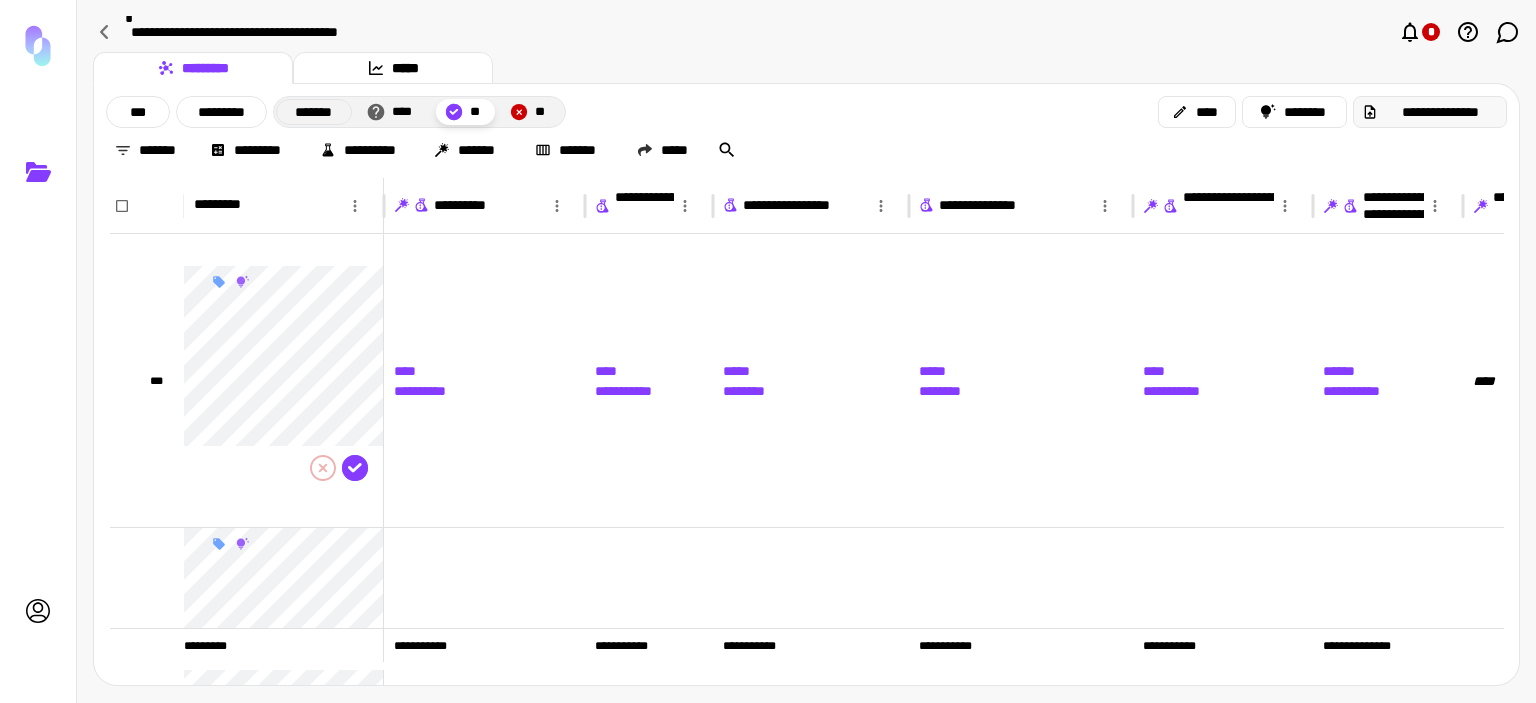 click on "**********" at bounding box center [1440, 112] 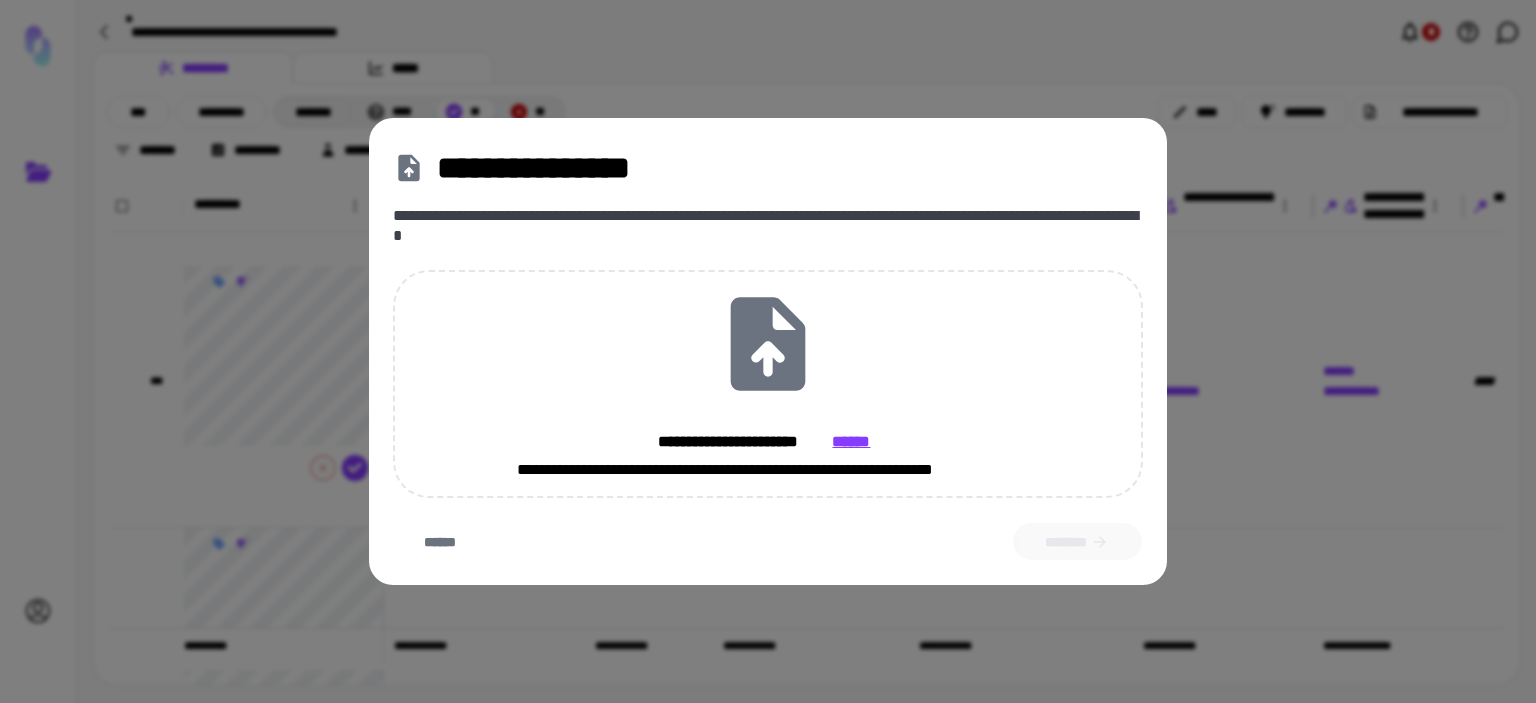 click on "**********" at bounding box center [768, 351] 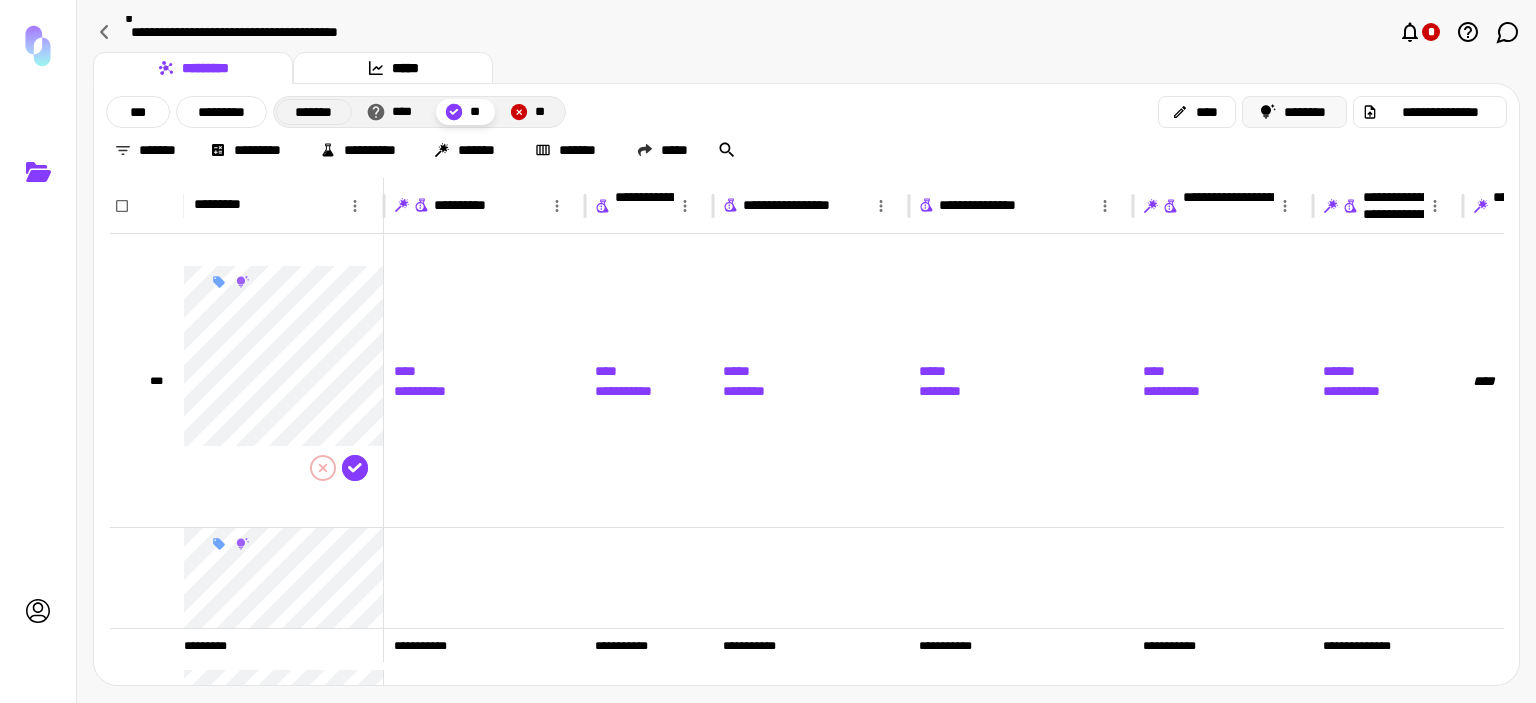 click on "********" at bounding box center [1294, 112] 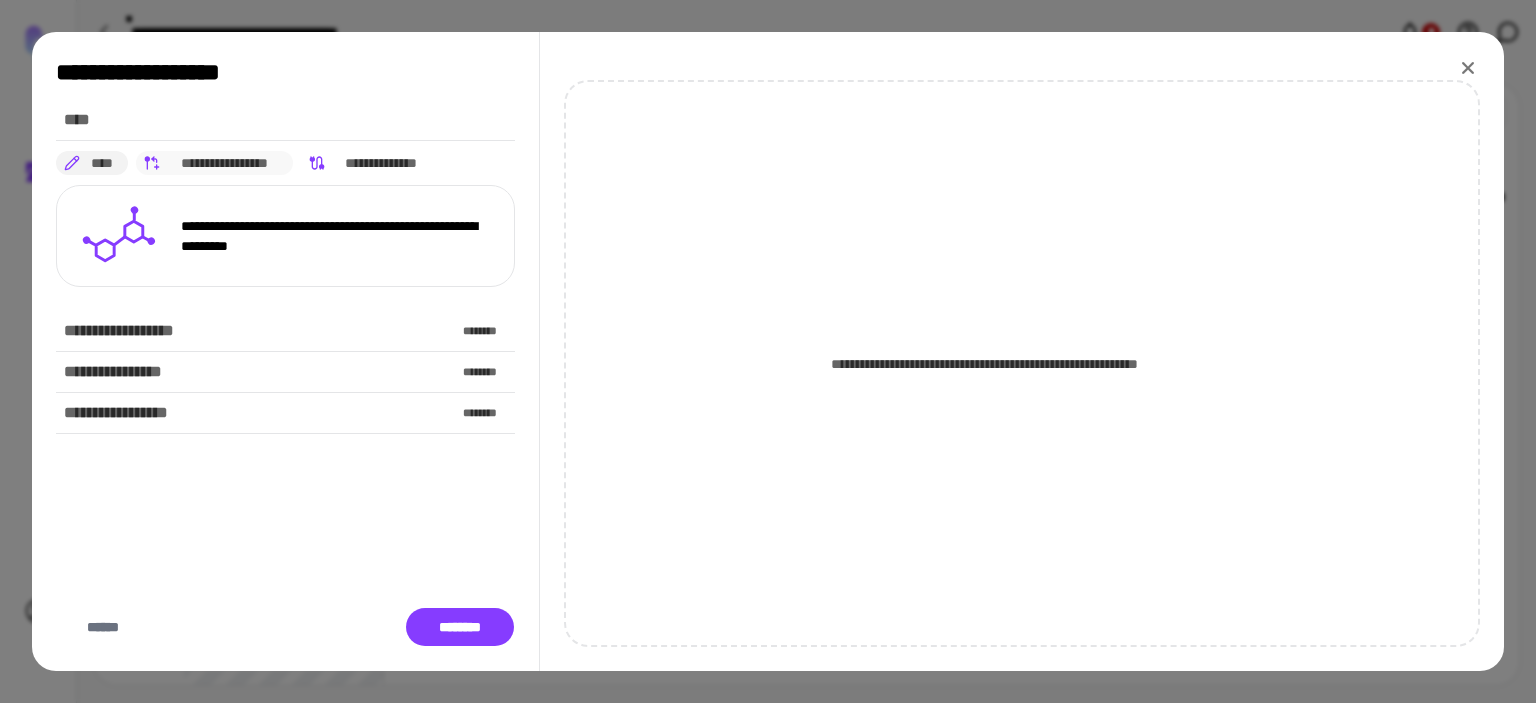 click on "**********" at bounding box center [225, 163] 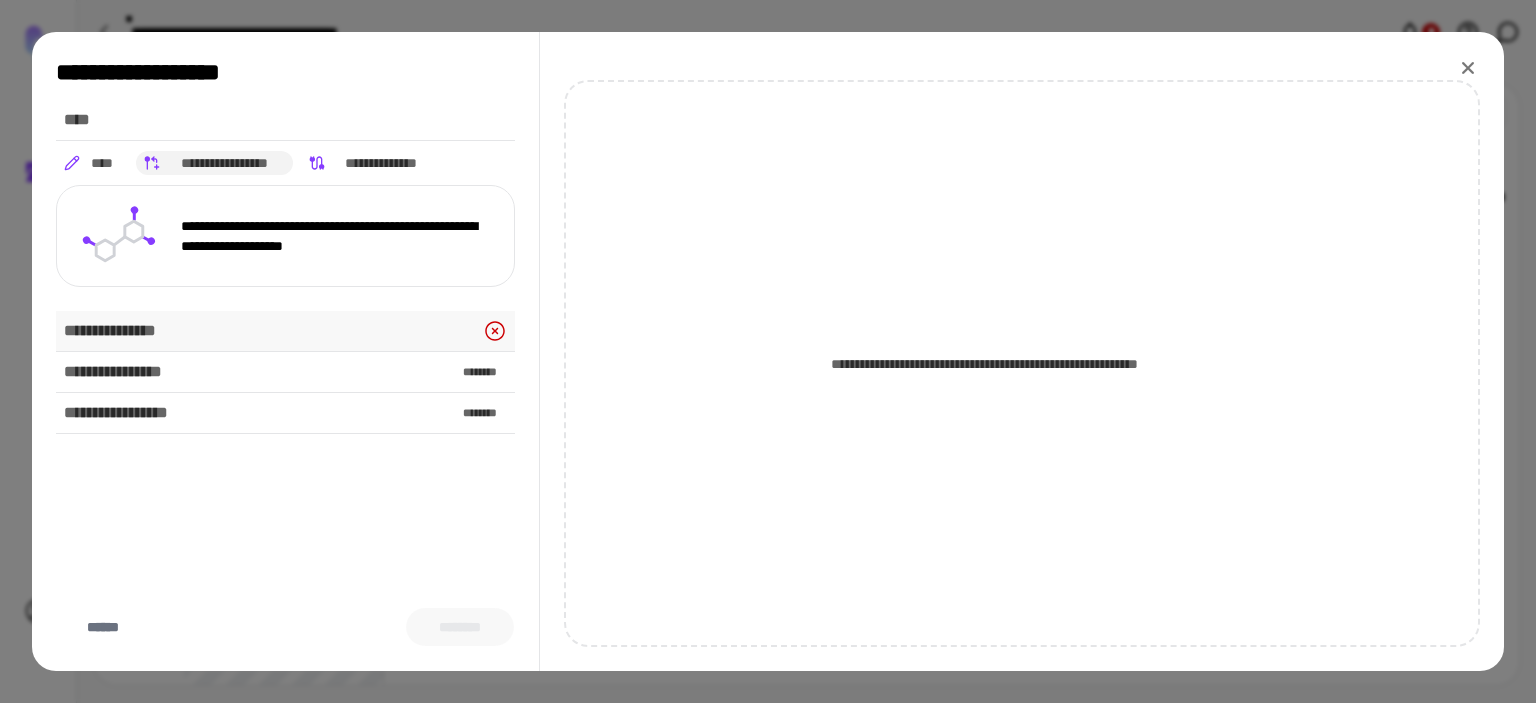 click on "**********" at bounding box center (285, 331) 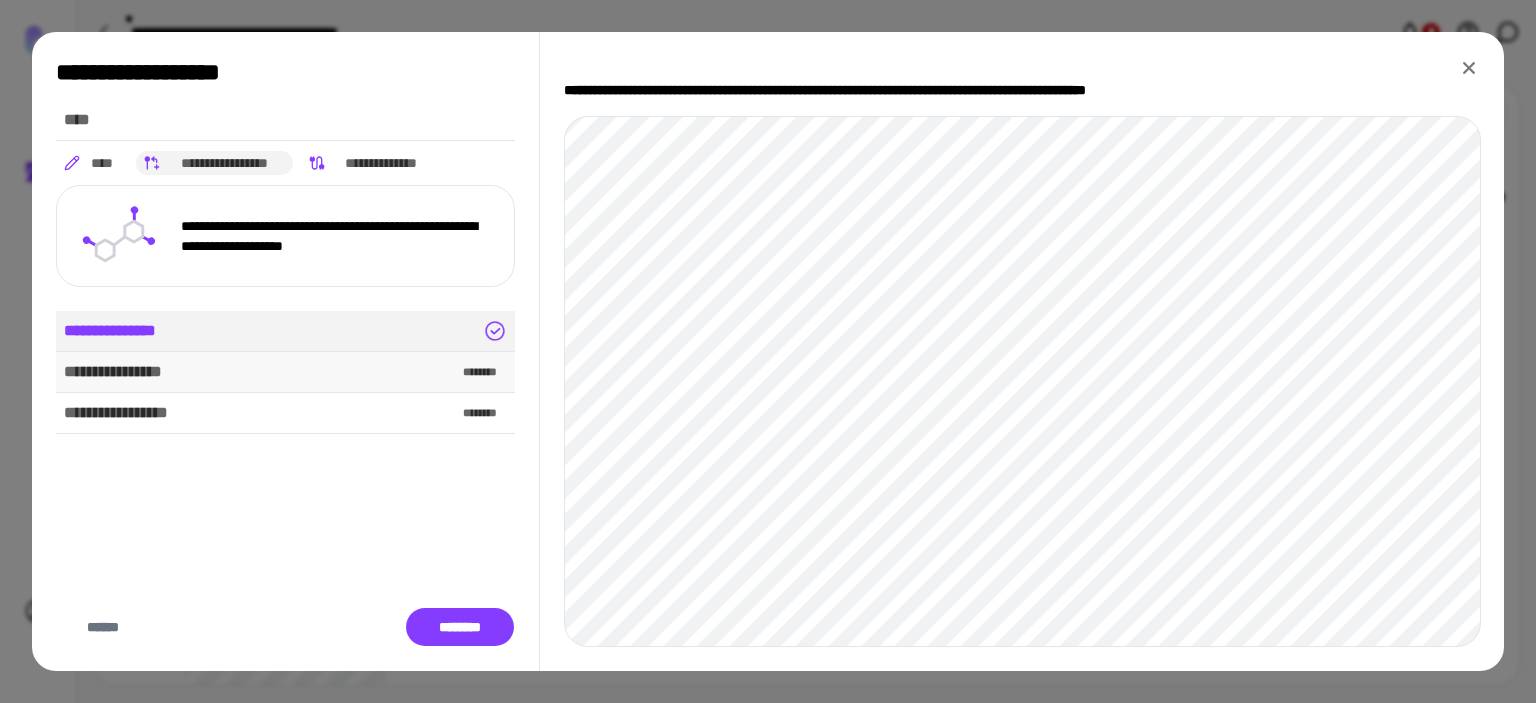 click on "**********" at bounding box center [285, 372] 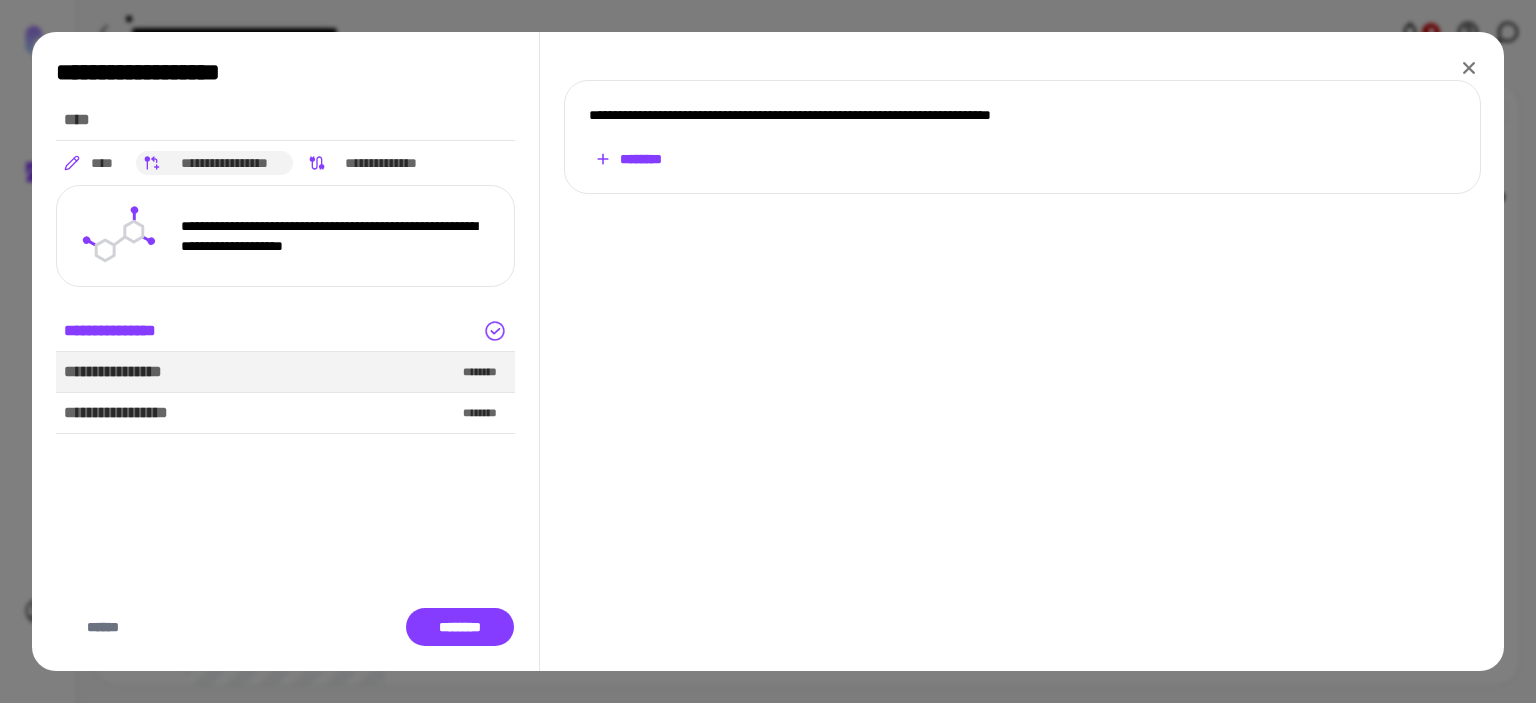 click on "********" at bounding box center (629, 159) 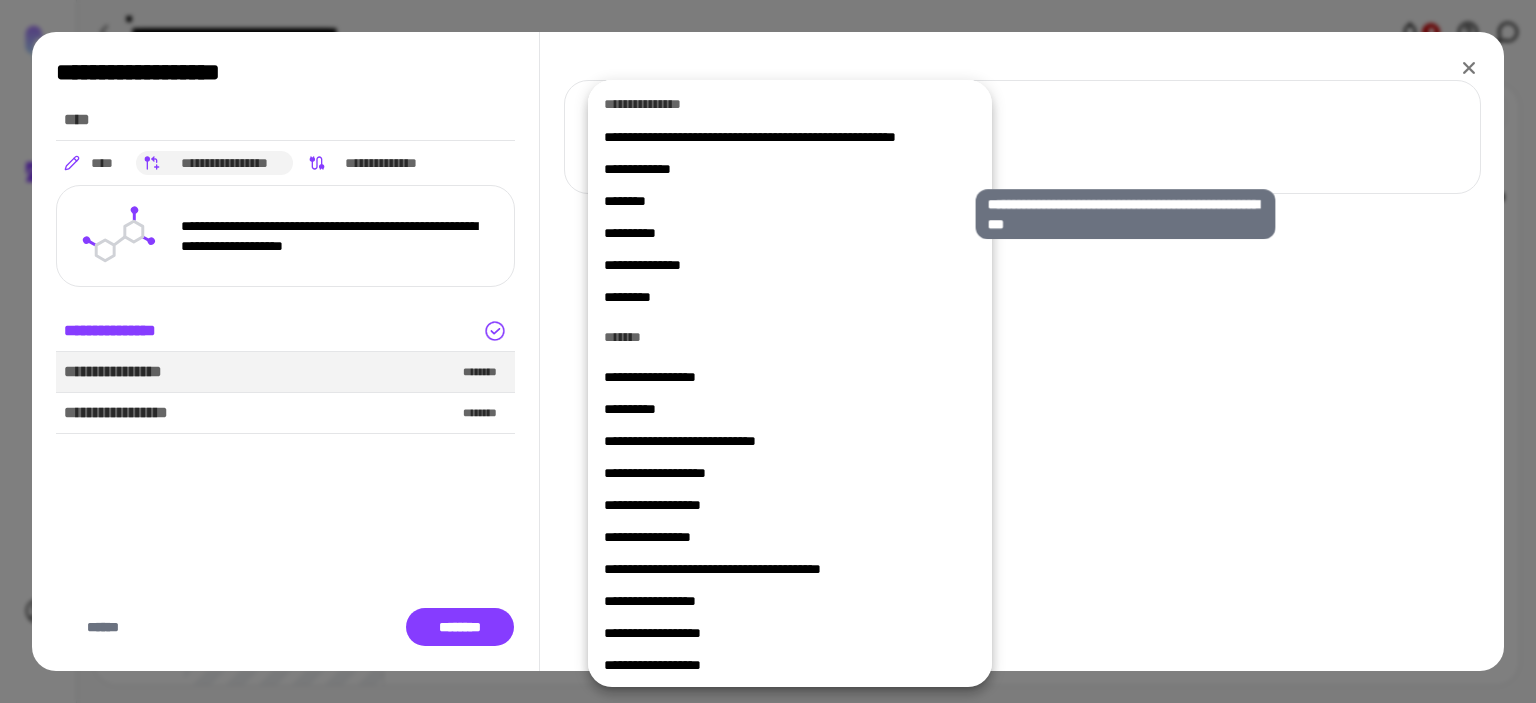 scroll, scrollTop: 784, scrollLeft: 0, axis: vertical 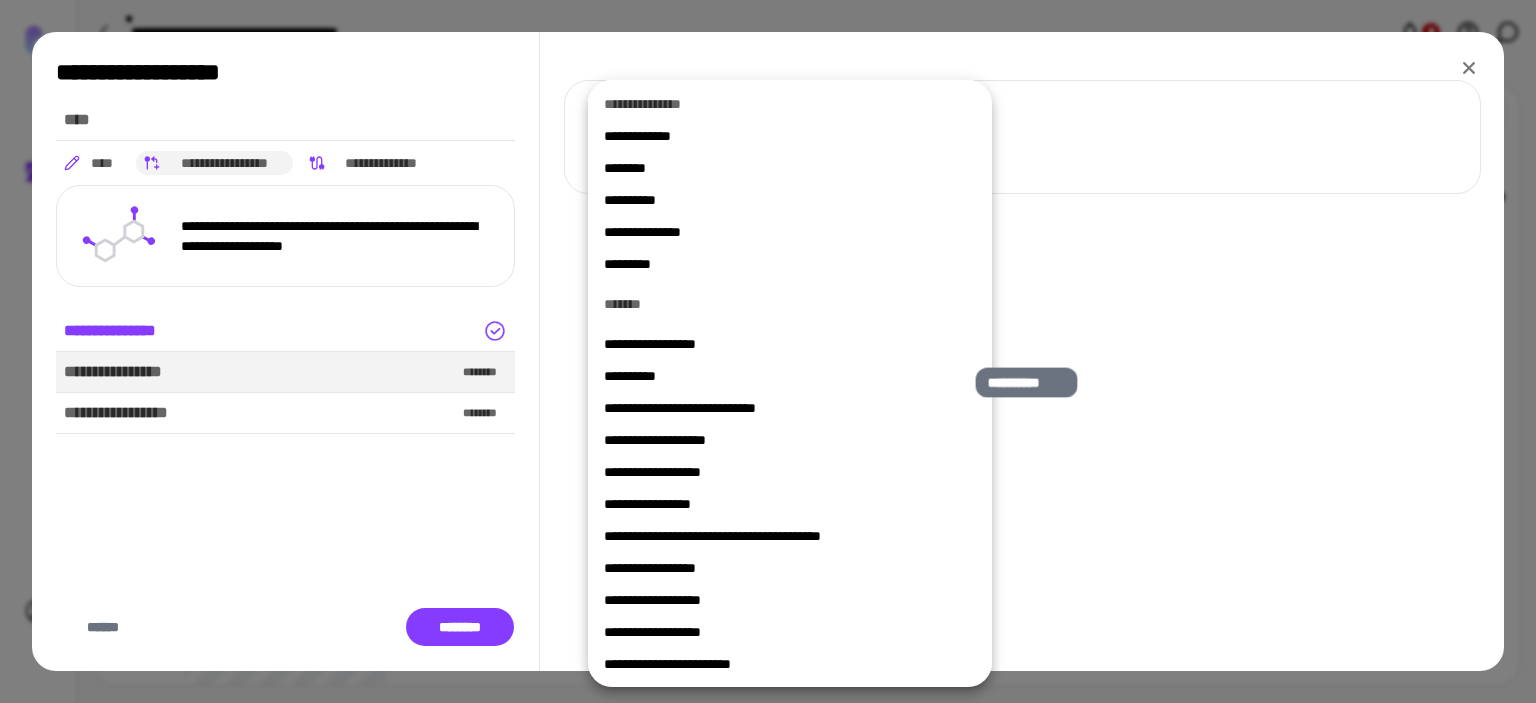 click on "**********" at bounding box center (782, 376) 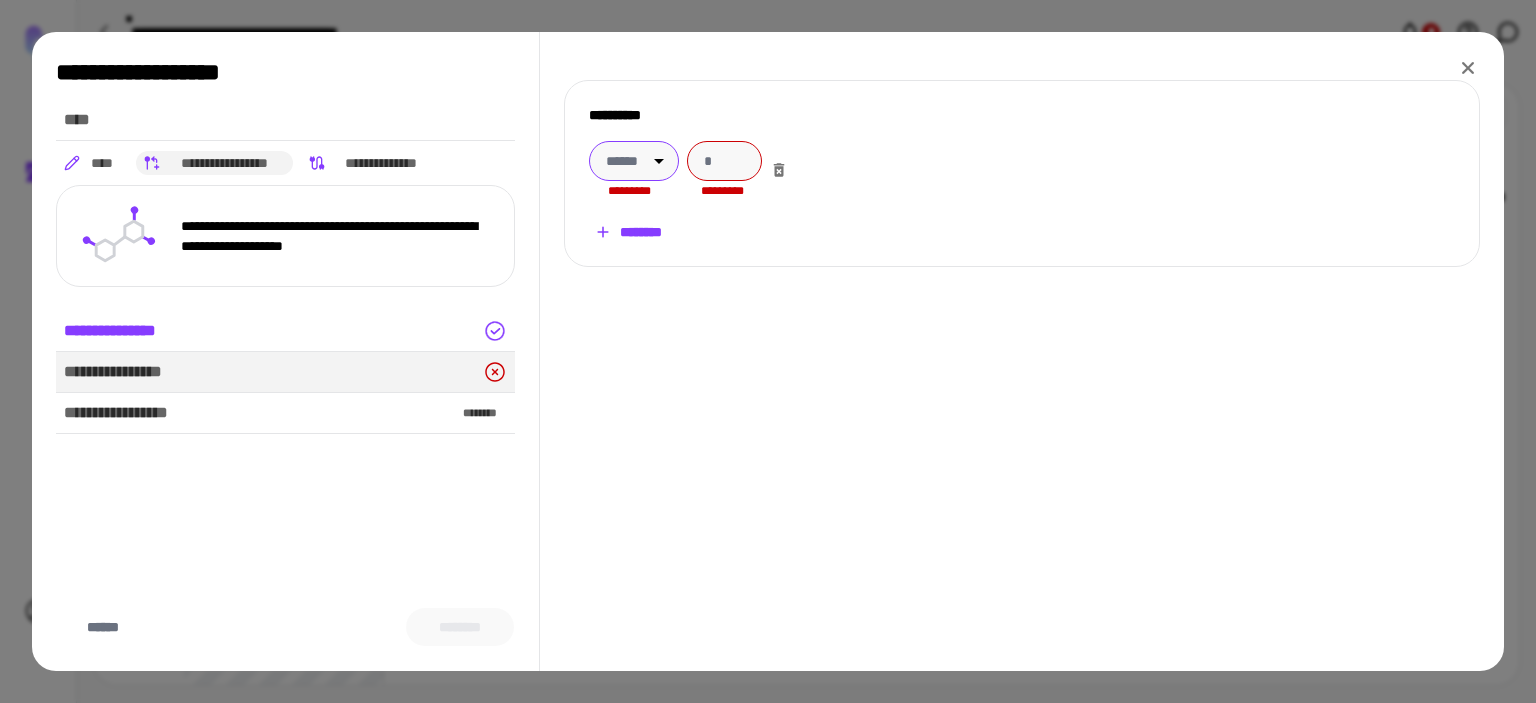 click on "**********" at bounding box center [768, 351] 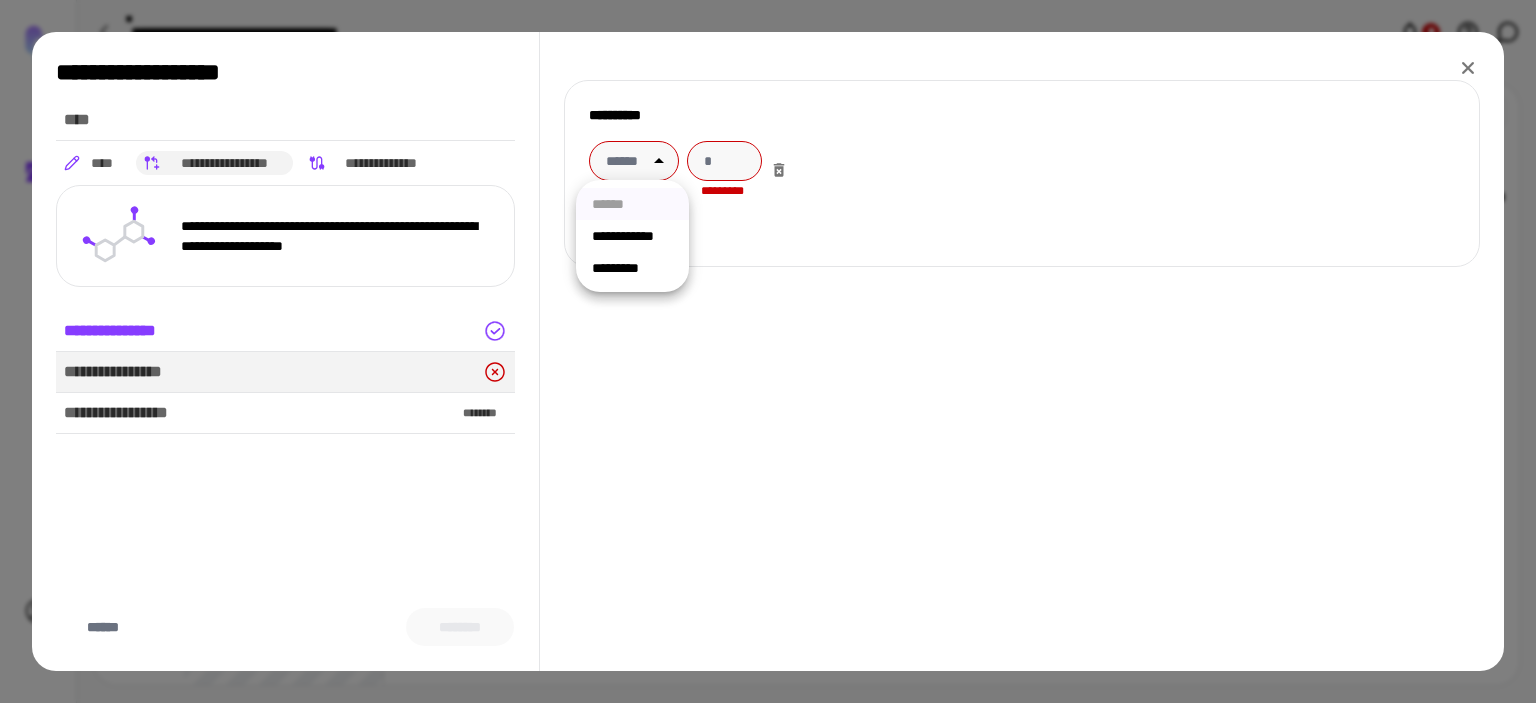 click on "**********" at bounding box center (632, 236) 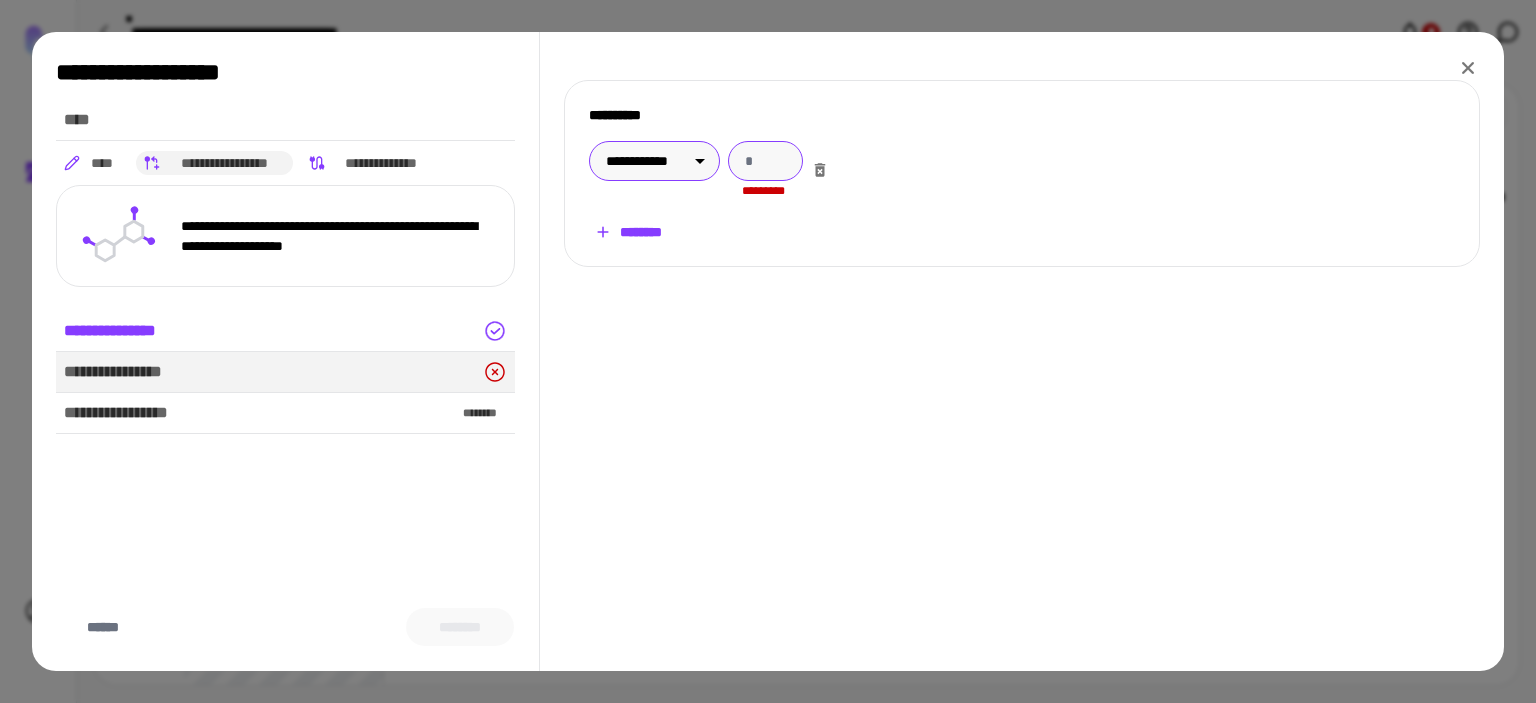 click at bounding box center (765, 161) 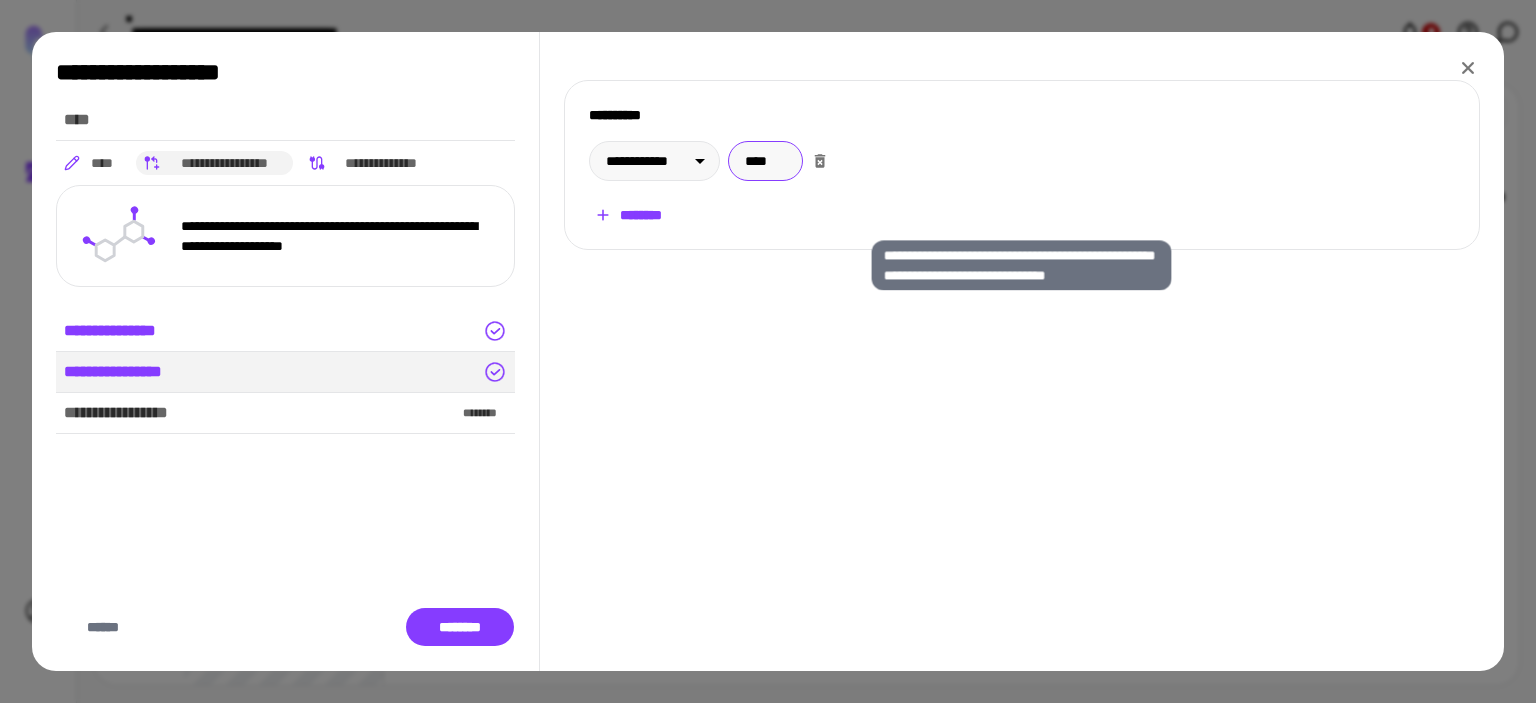 type on "****" 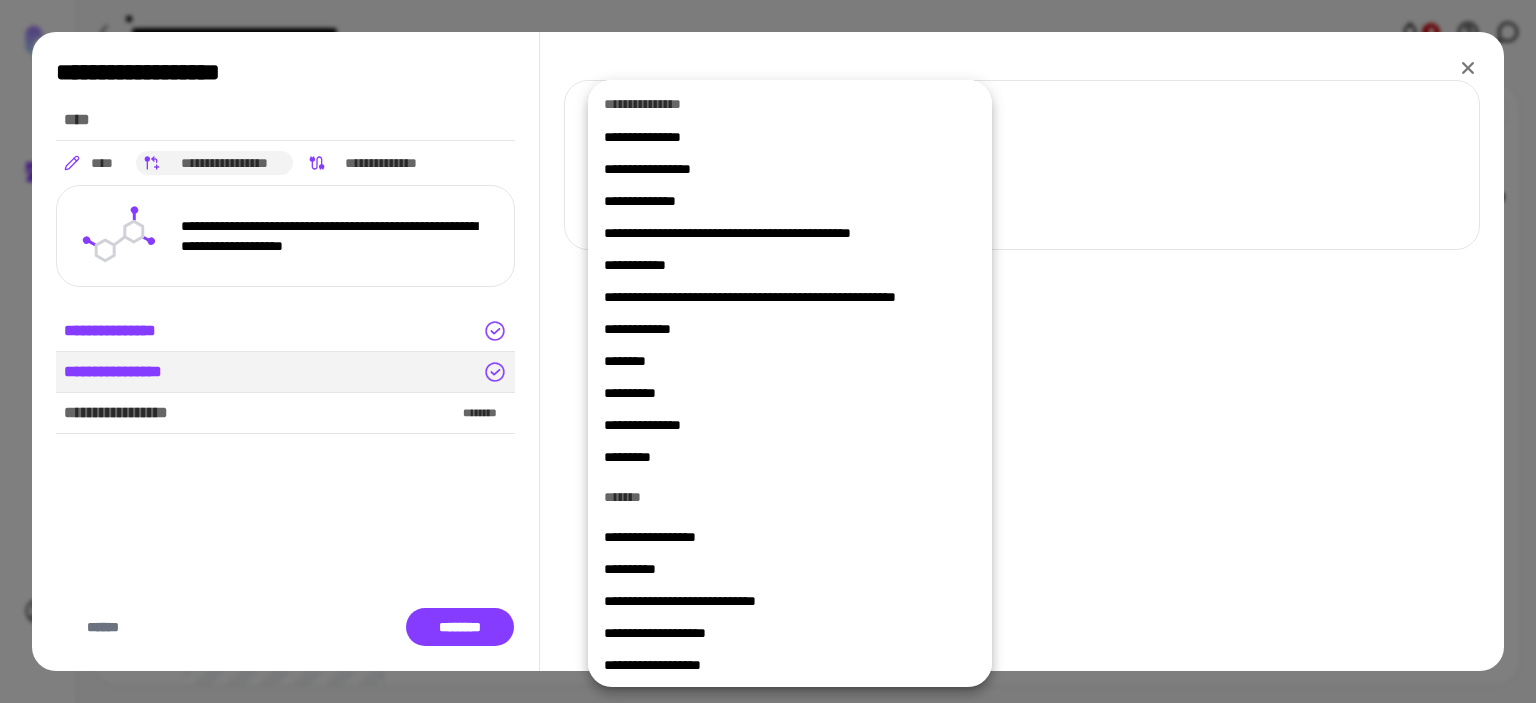 scroll, scrollTop: 584, scrollLeft: 0, axis: vertical 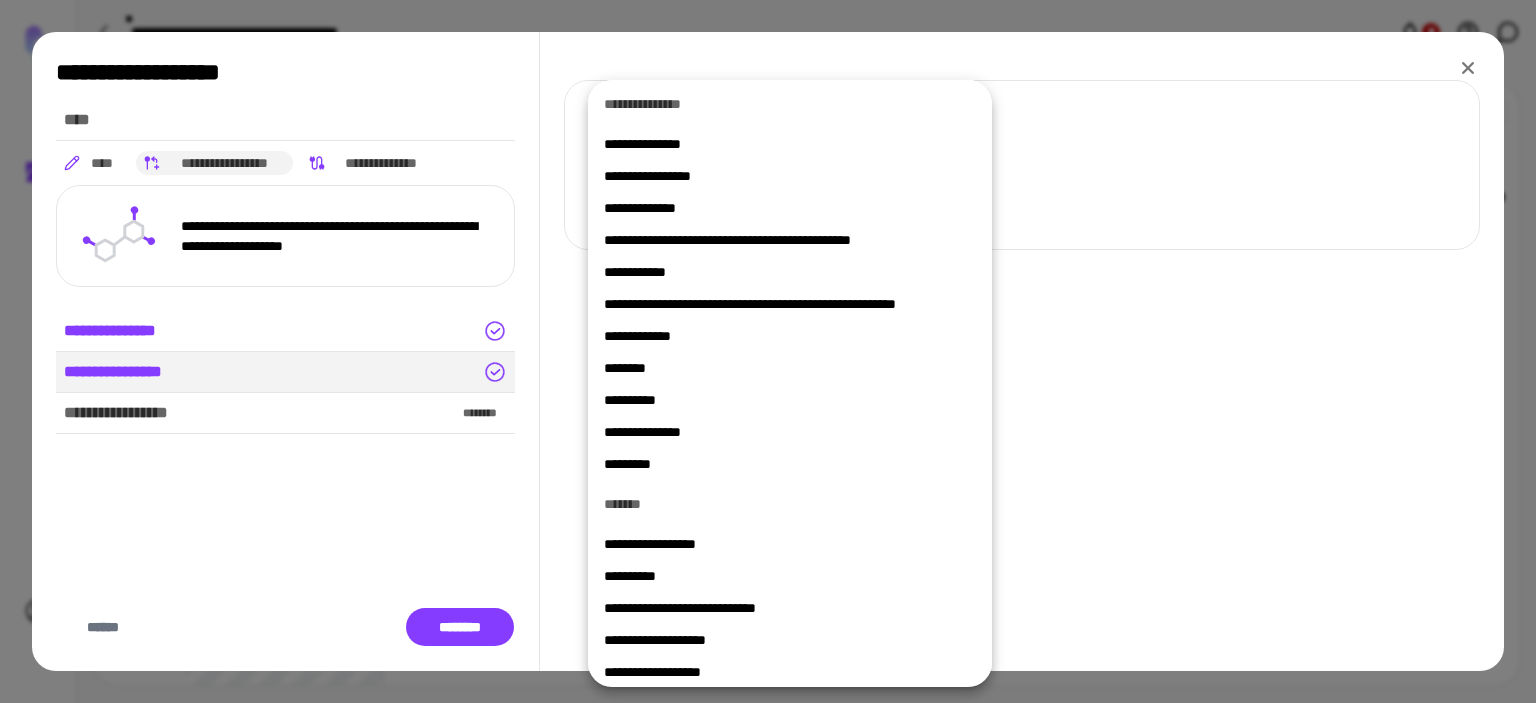 click on "**********" at bounding box center [790, 432] 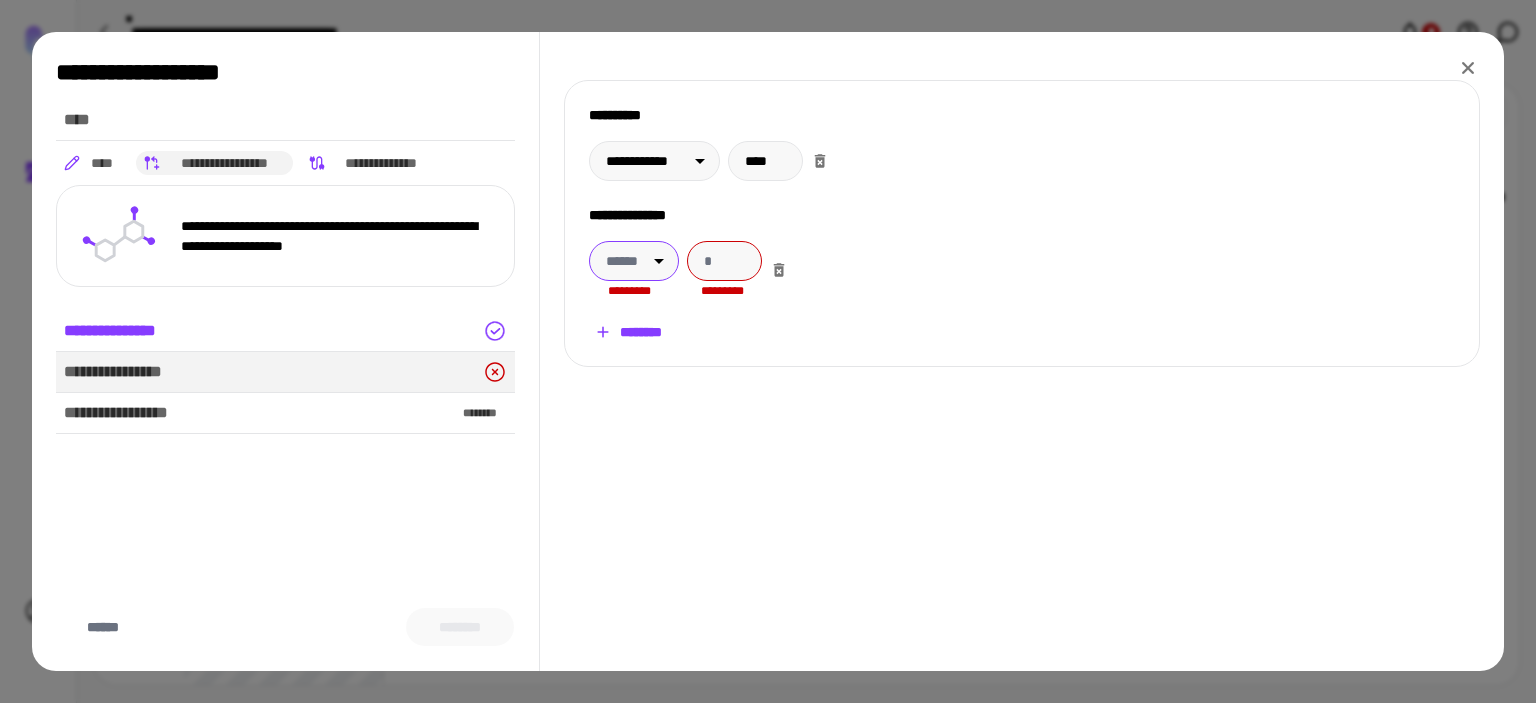 click on "**********" at bounding box center (768, 351) 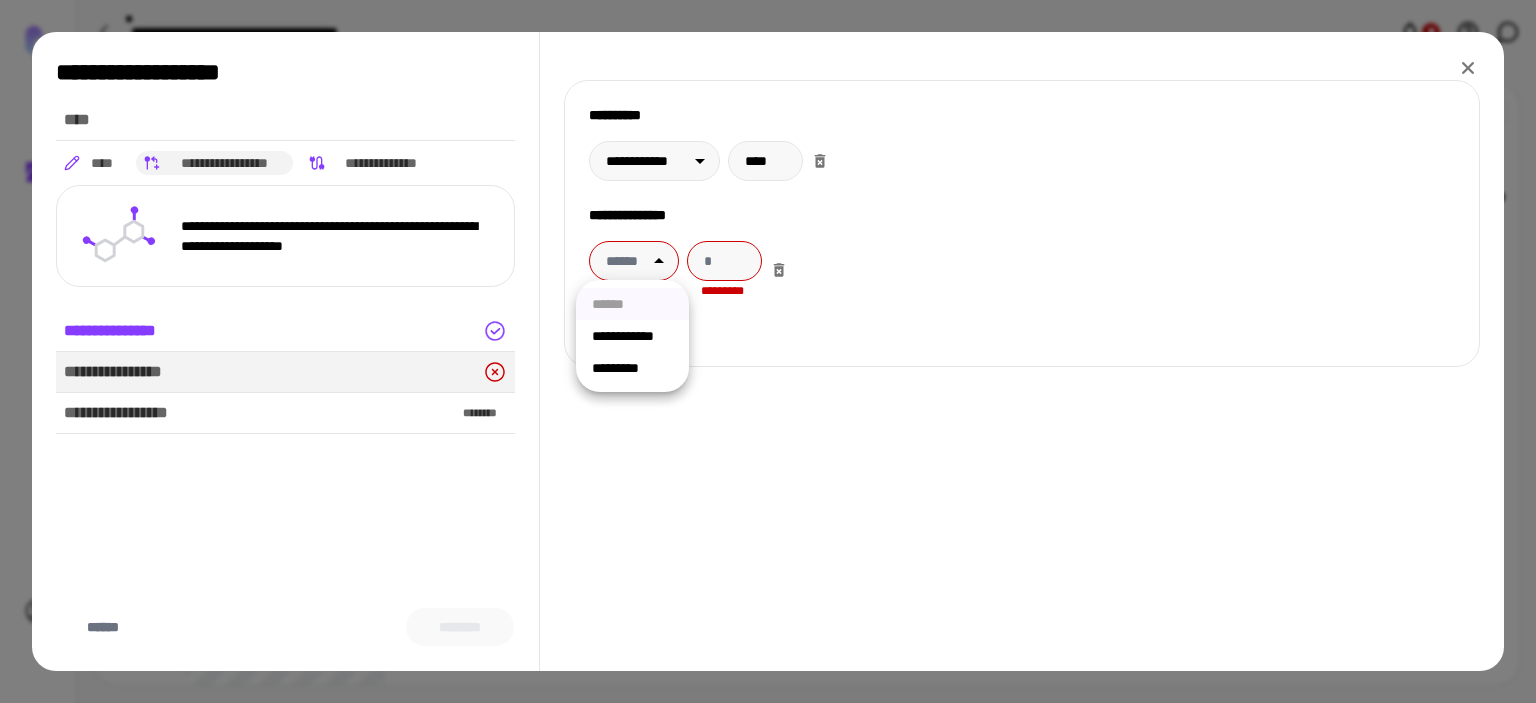 click on "*********" at bounding box center (632, 368) 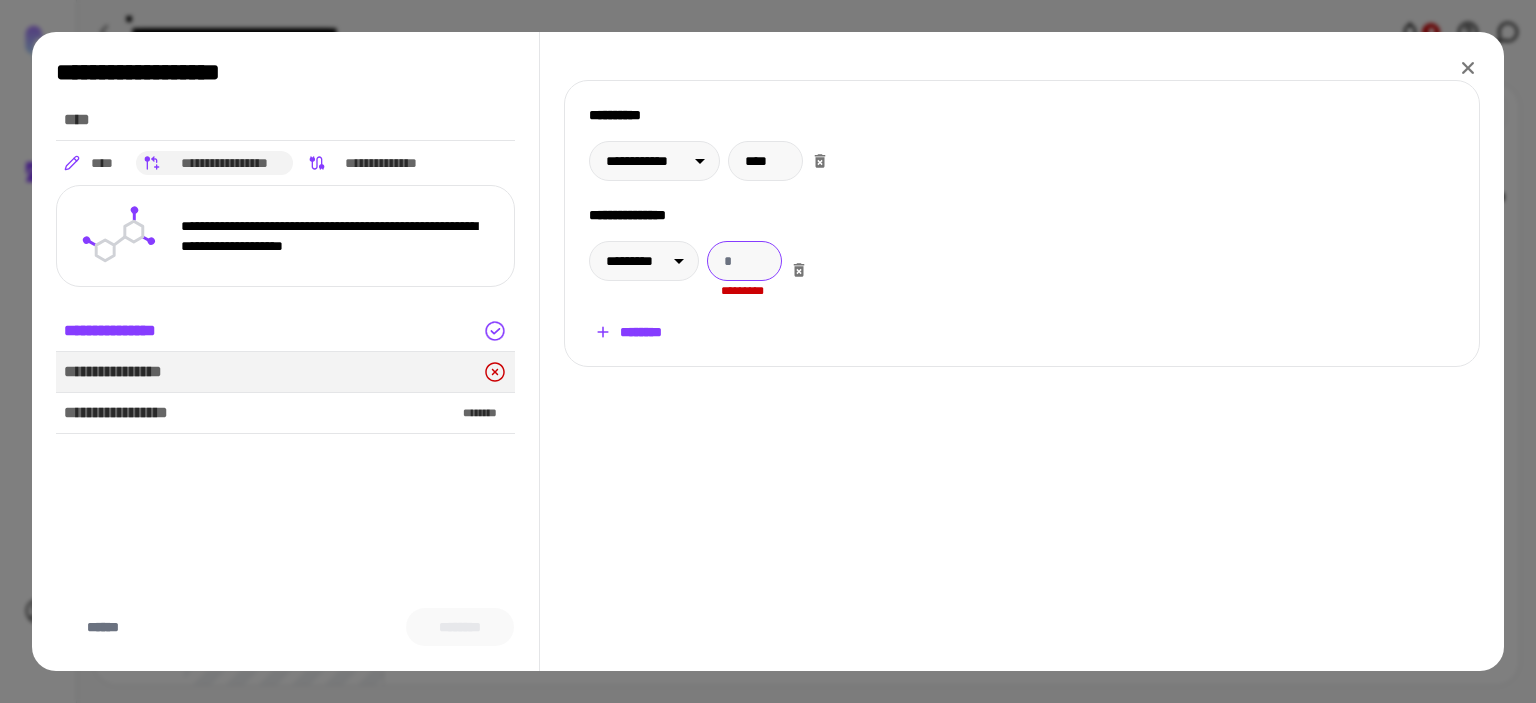 drag, startPoint x: 744, startPoint y: 253, endPoint x: 724, endPoint y: 251, distance: 20.09975 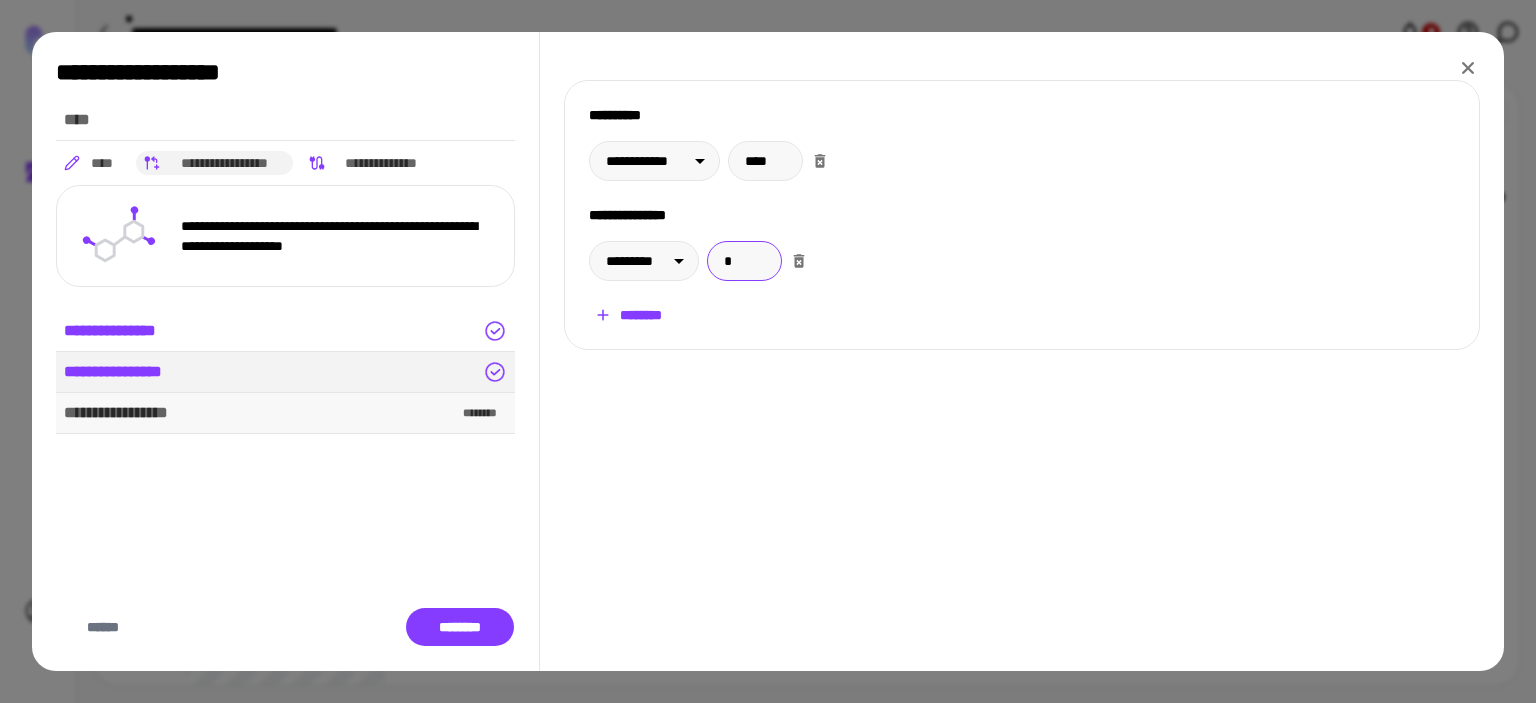 type on "*" 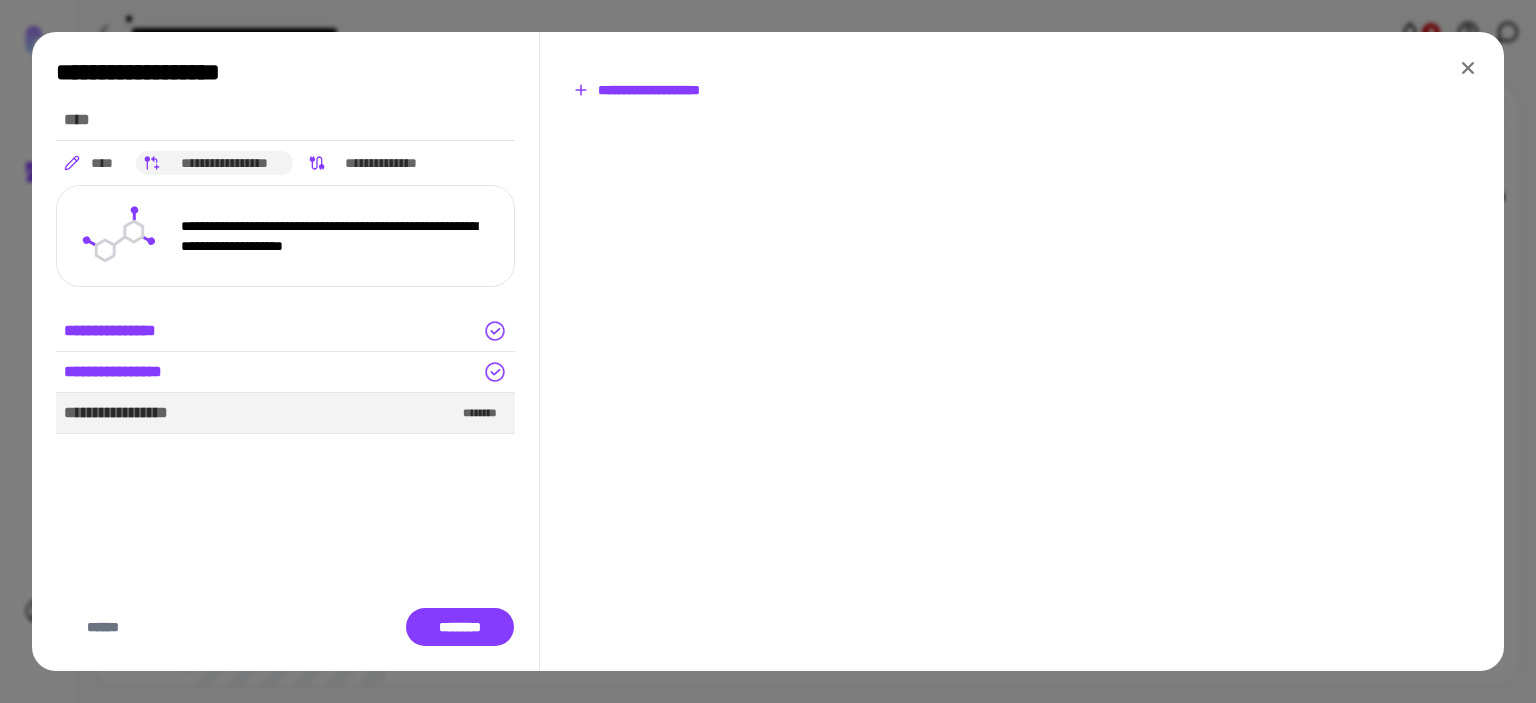 click on "**********" at bounding box center (637, 90) 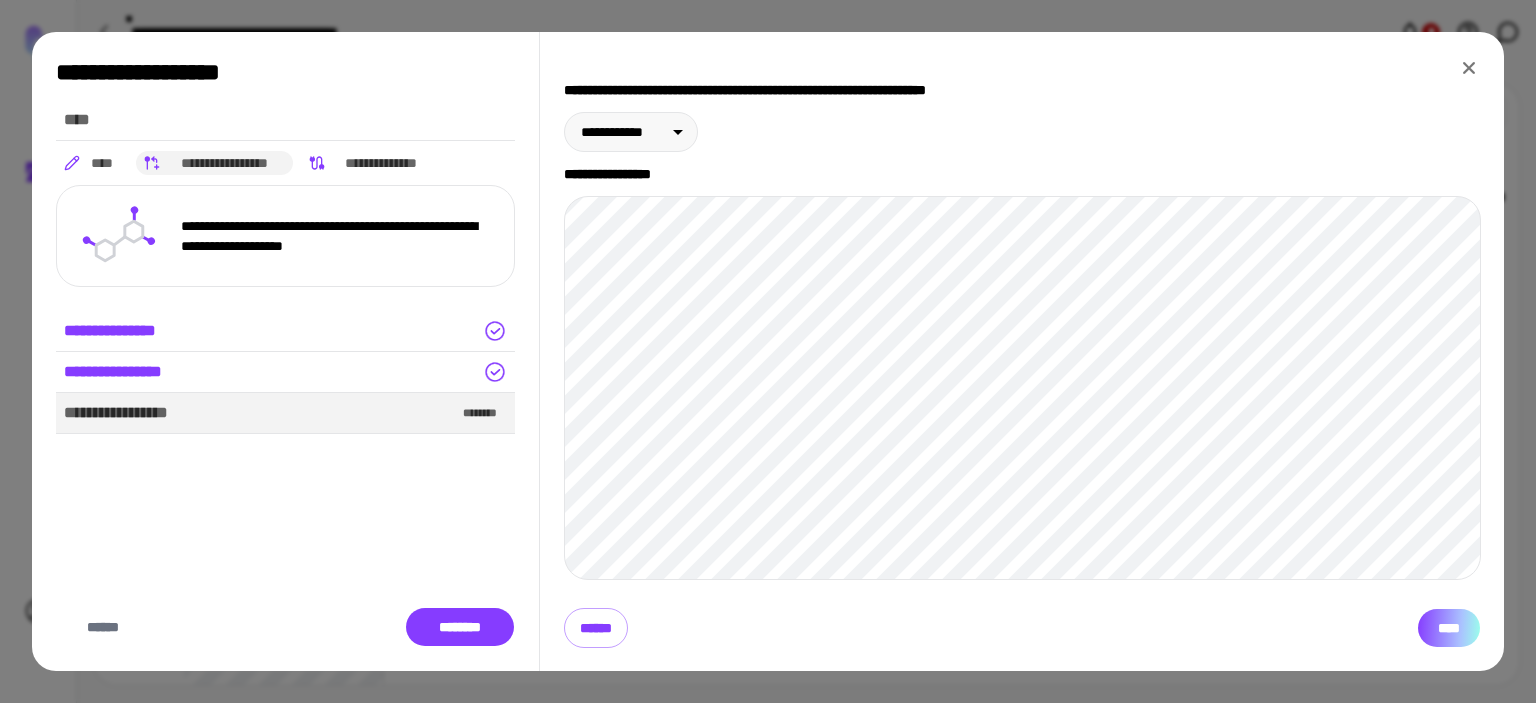 click on "****" at bounding box center (1449, 628) 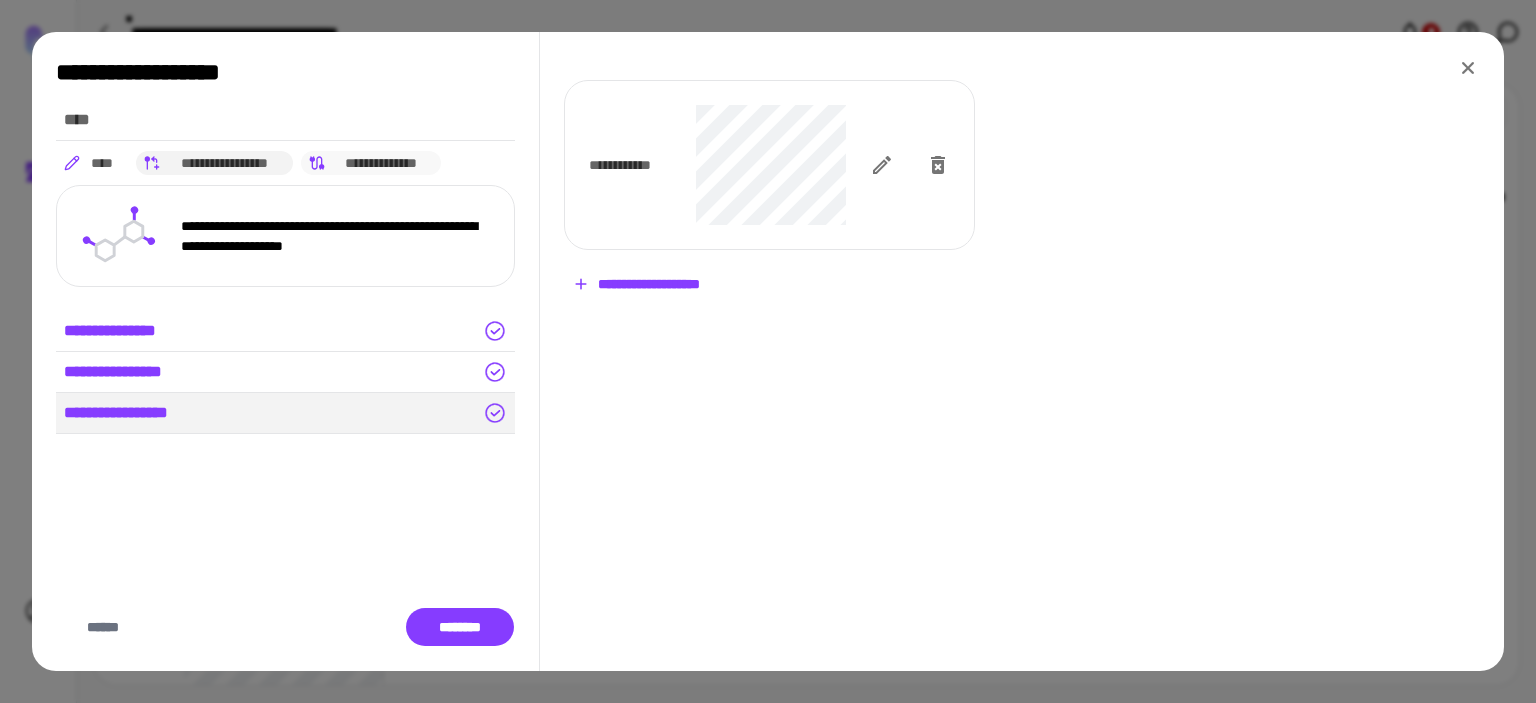 click on "**********" at bounding box center [381, 163] 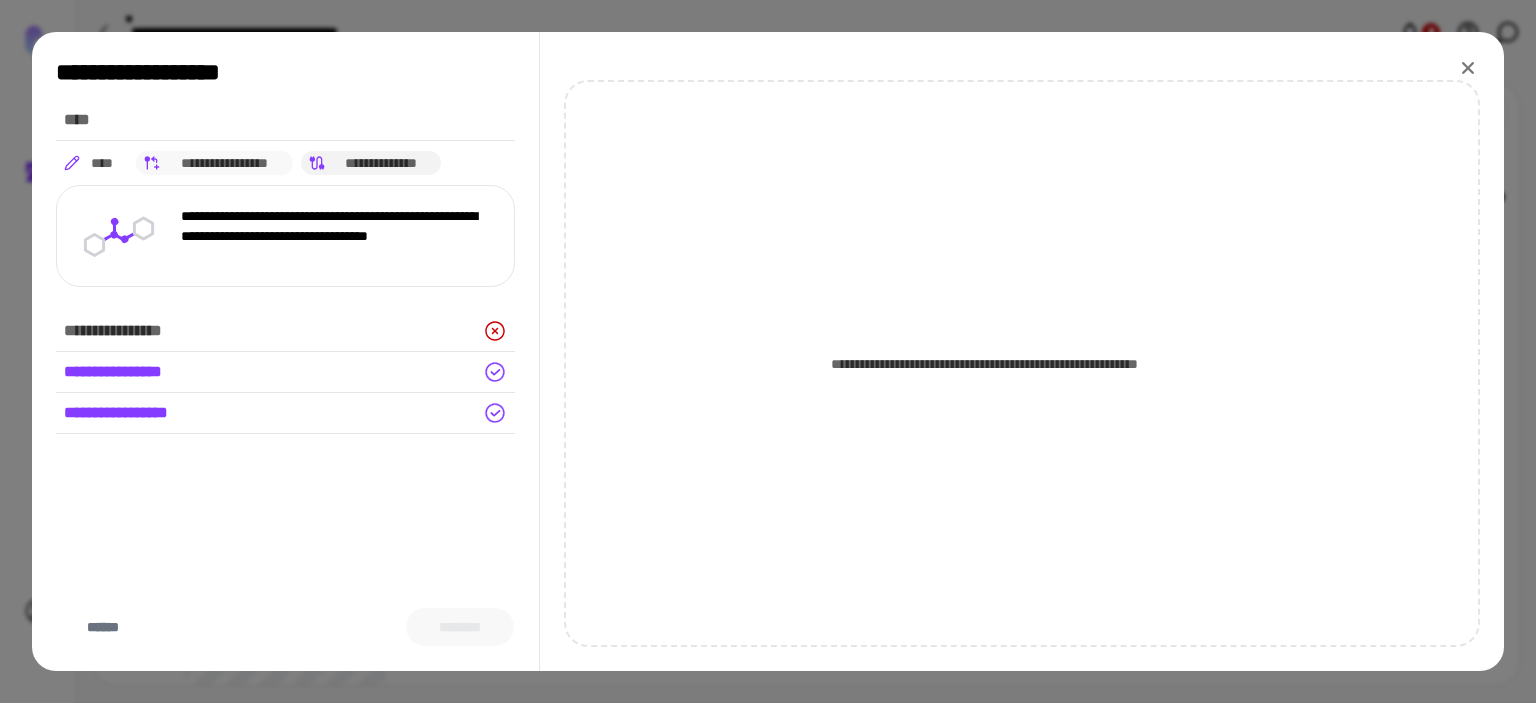 click on "**********" at bounding box center [225, 163] 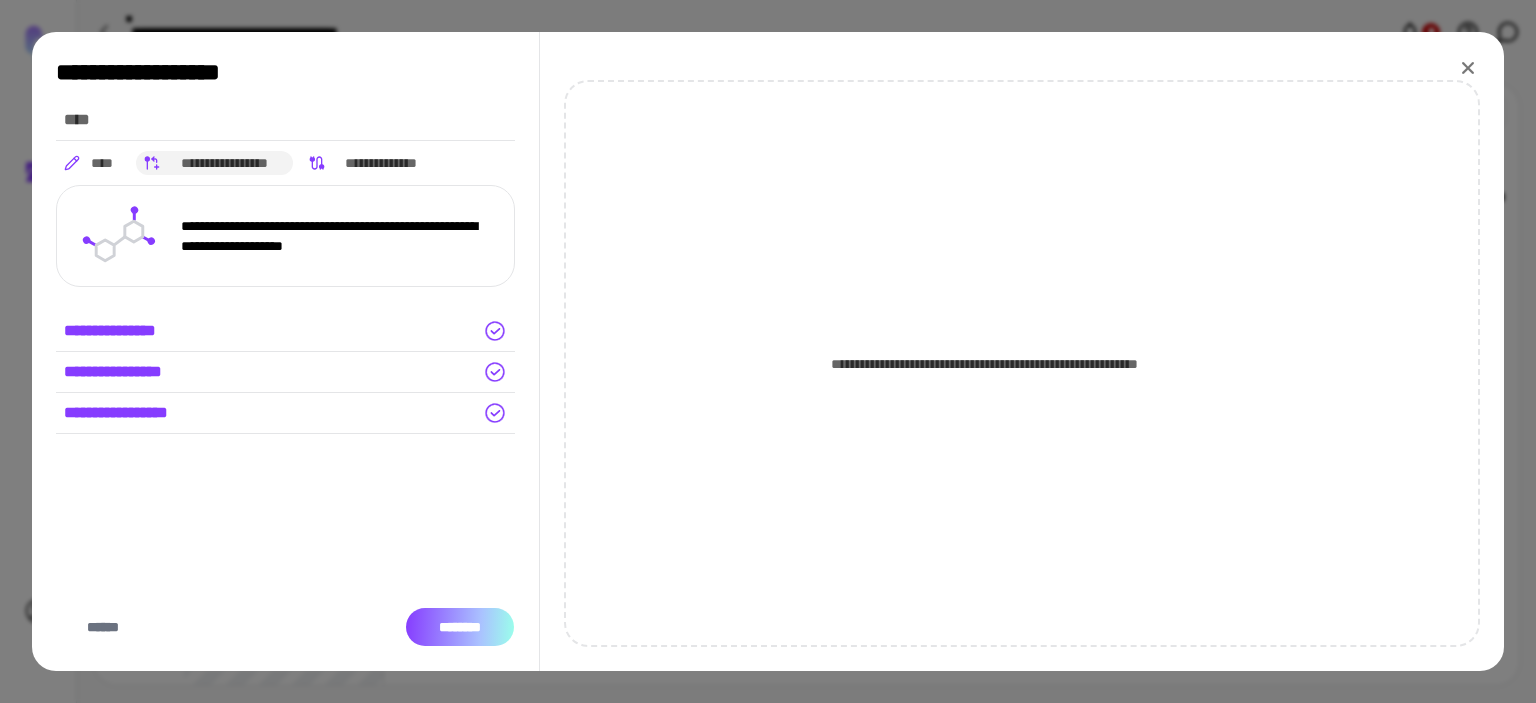 click on "********" at bounding box center (460, 627) 